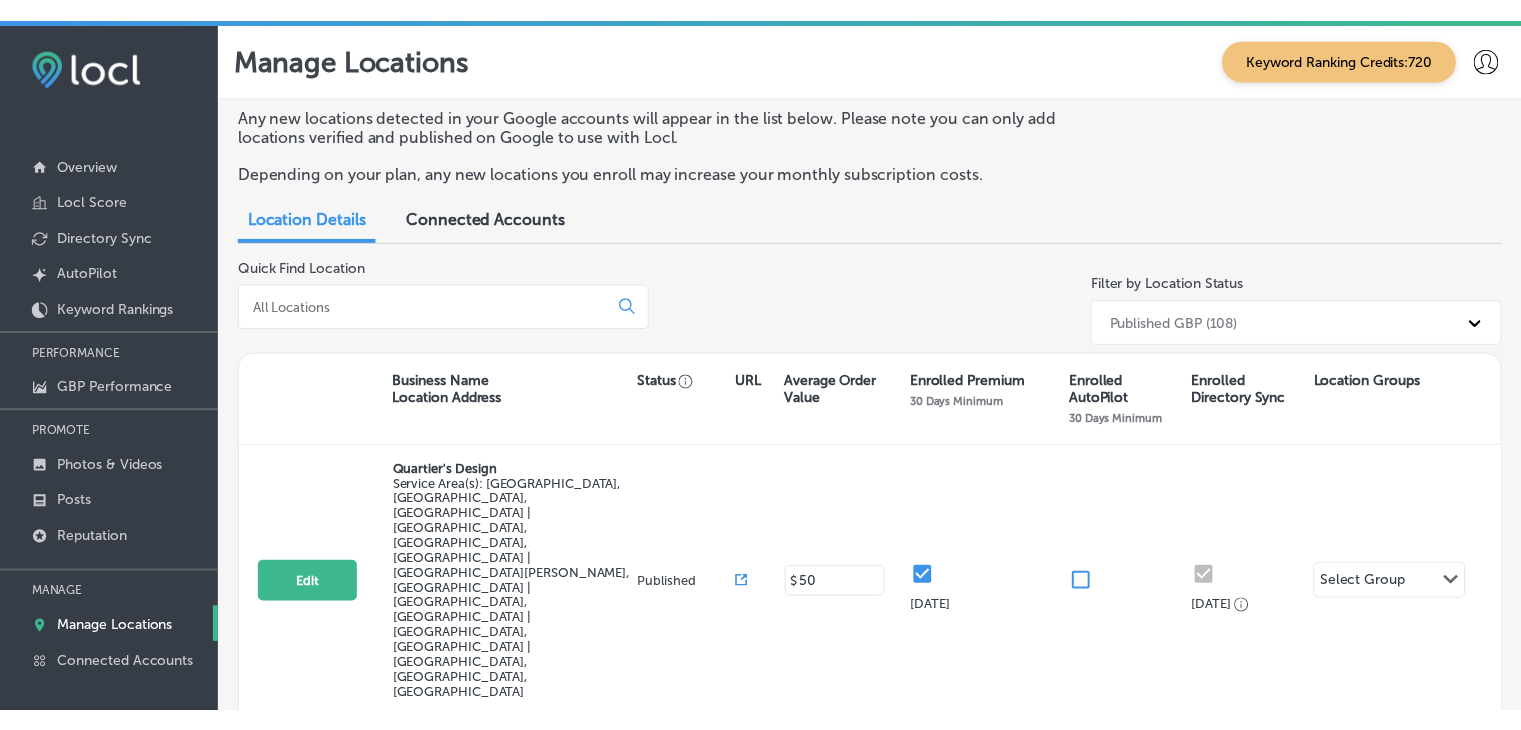 scroll, scrollTop: 0, scrollLeft: 0, axis: both 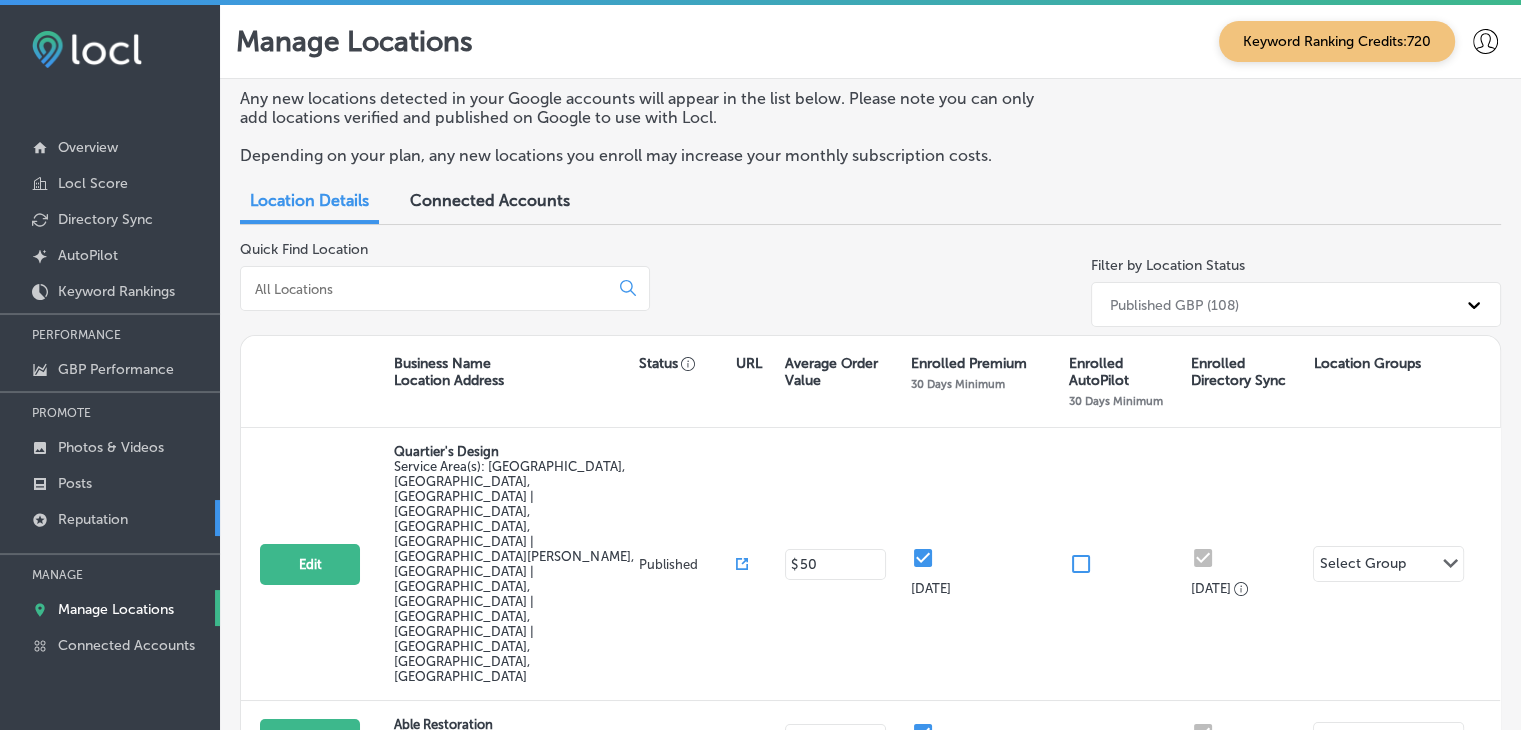 click on "Reputation" at bounding box center (110, 518) 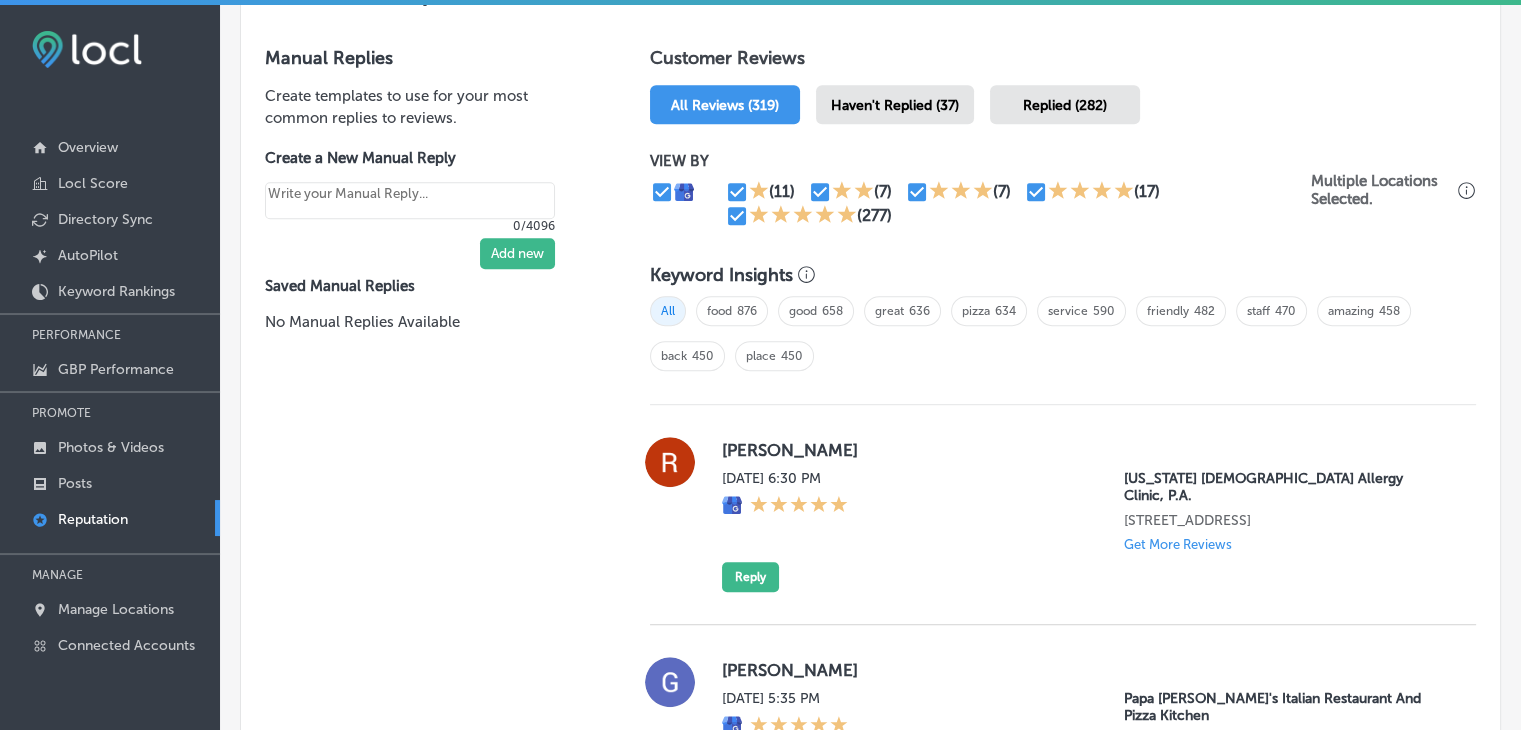 scroll, scrollTop: 1214, scrollLeft: 0, axis: vertical 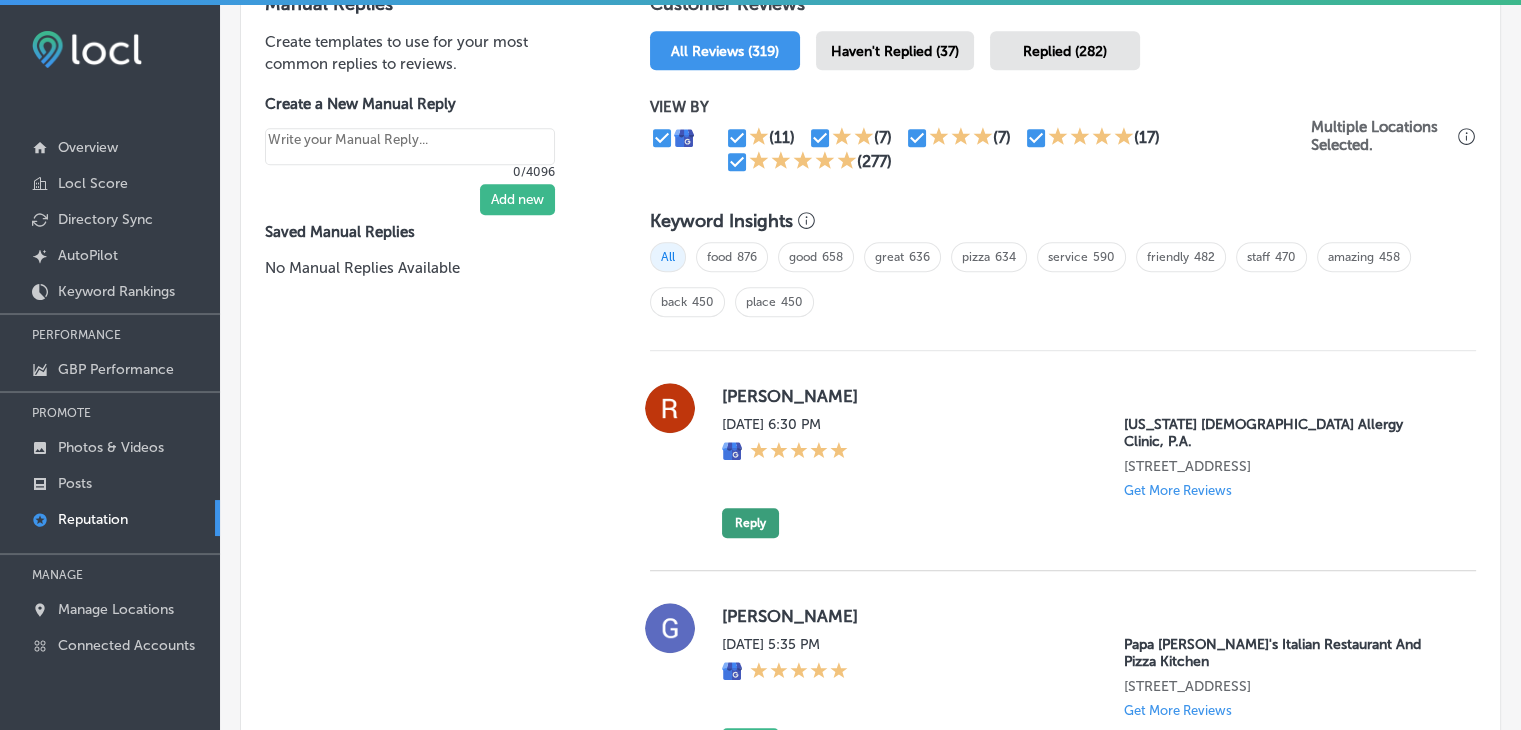 click on "Reply" at bounding box center (750, 523) 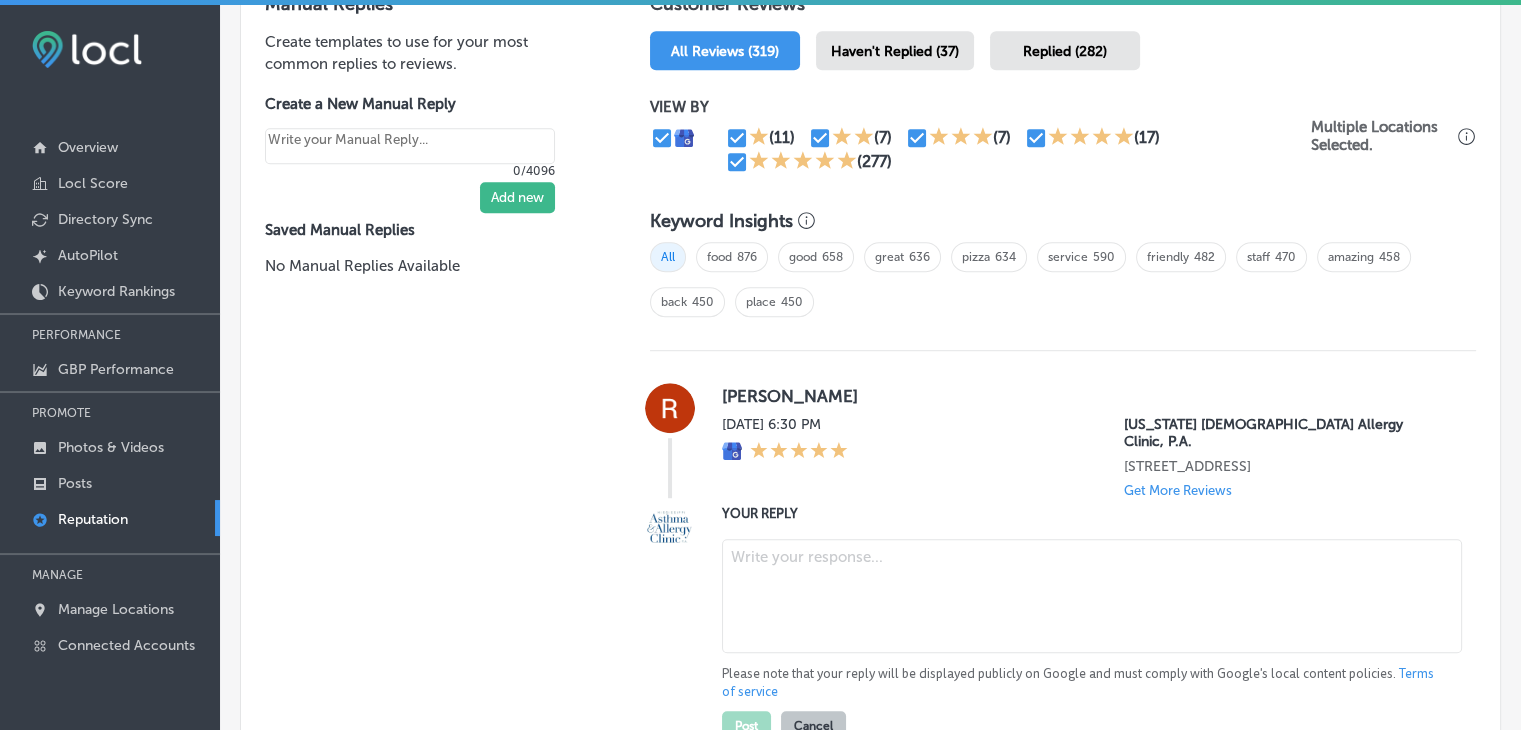 click at bounding box center (1092, 596) 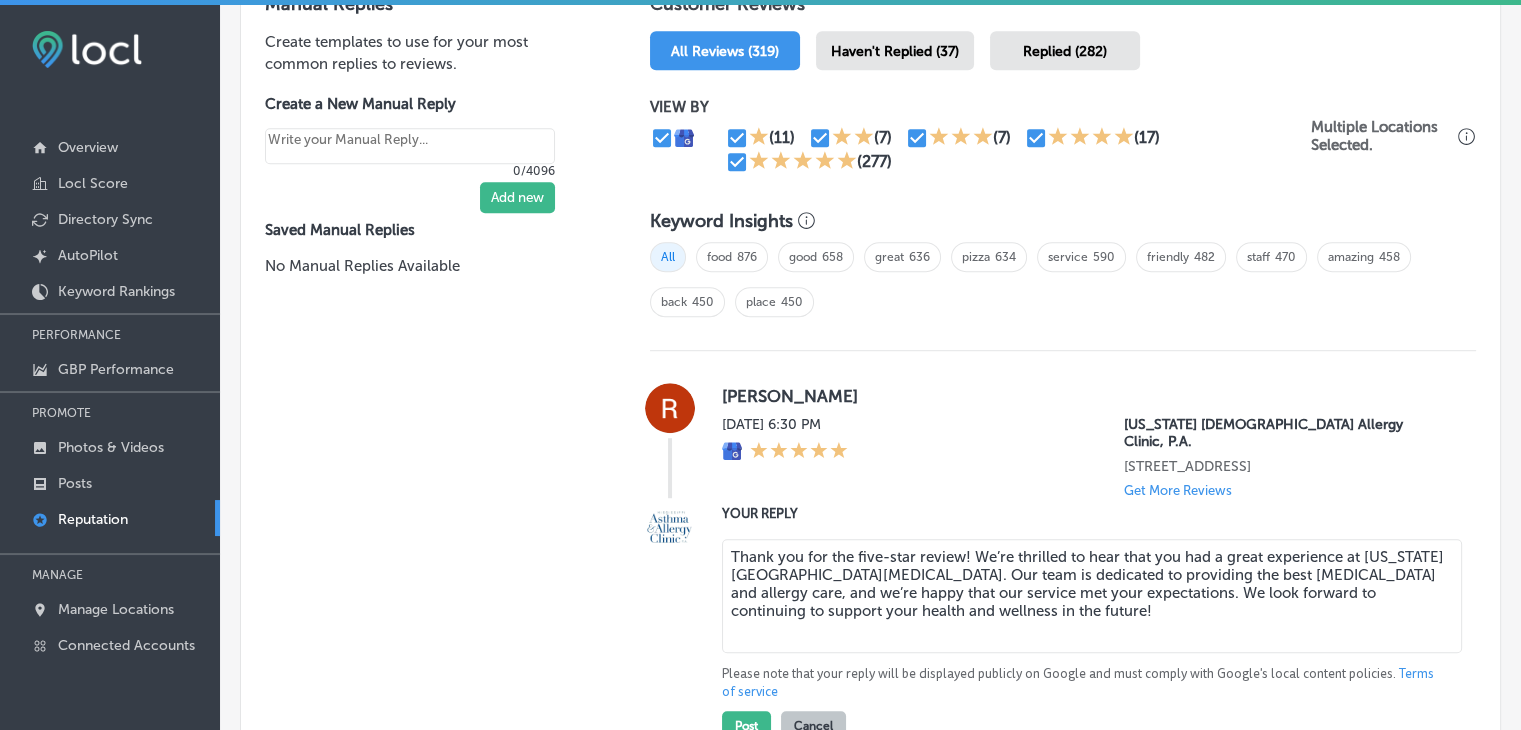 click on "Thank you for the five-star review! We’re thrilled to hear that you had a great experience at [US_STATE][GEOGRAPHIC_DATA][MEDICAL_DATA]. Our team is dedicated to providing the best [MEDICAL_DATA] and allergy care, and we’re happy that our service met your expectations. We look forward to continuing to support your health and wellness in the future!" at bounding box center [1092, 596] 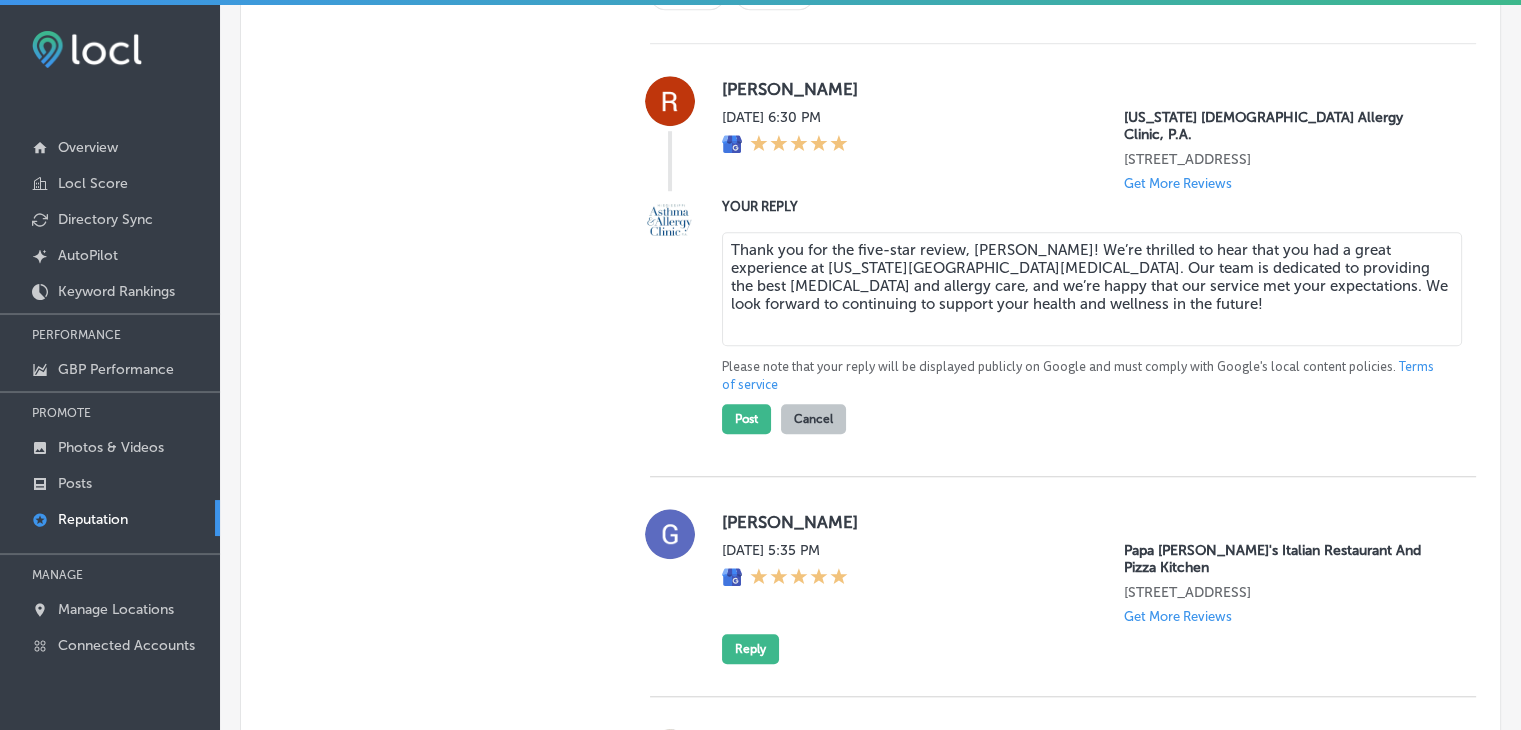 scroll, scrollTop: 1539, scrollLeft: 0, axis: vertical 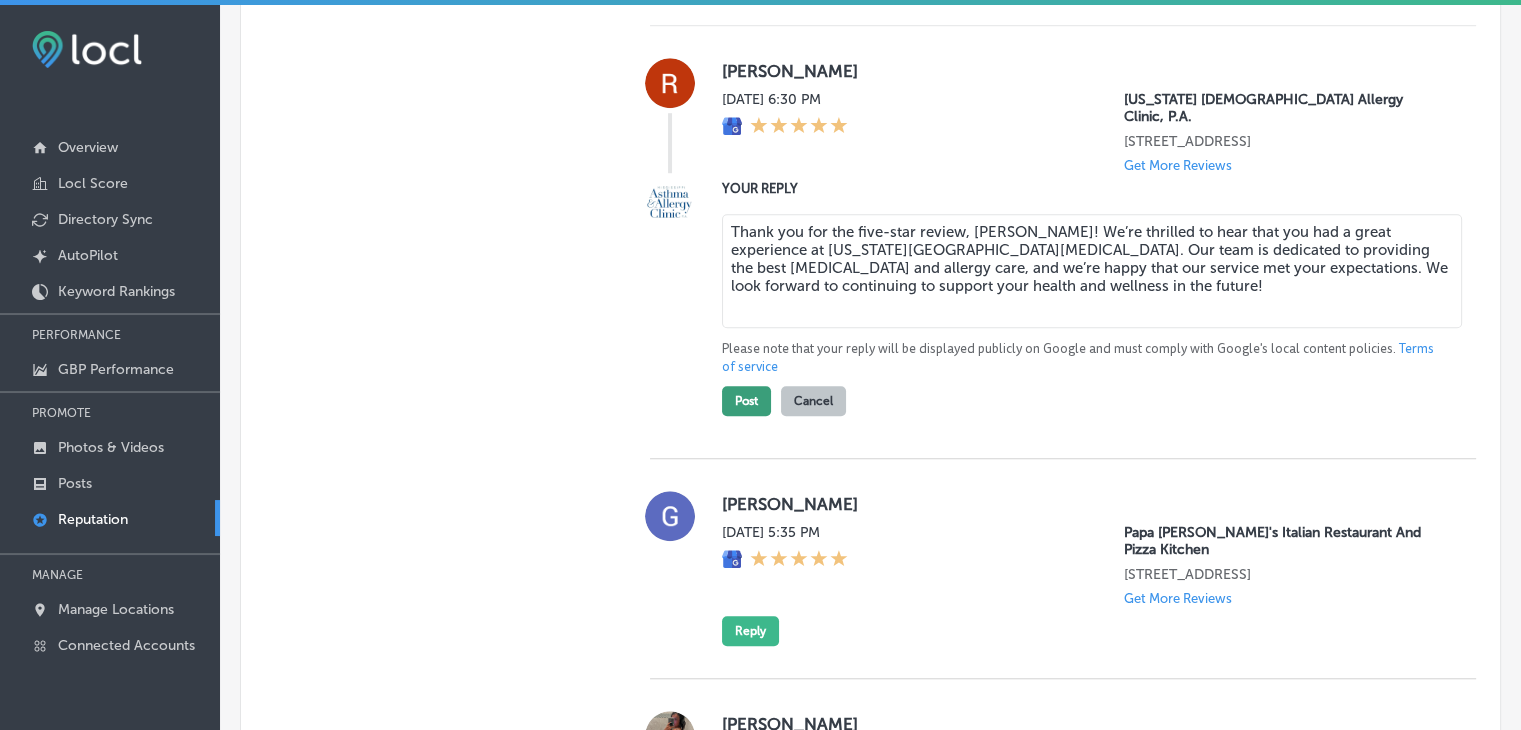 type on "Thank you for the five-star review, [PERSON_NAME]! We’re thrilled to hear that you had a great experience at [US_STATE][GEOGRAPHIC_DATA][MEDICAL_DATA]. Our team is dedicated to providing the best [MEDICAL_DATA] and allergy care, and we’re happy that our service met your expectations. We look forward to continuing to support your health and wellness in the future!" 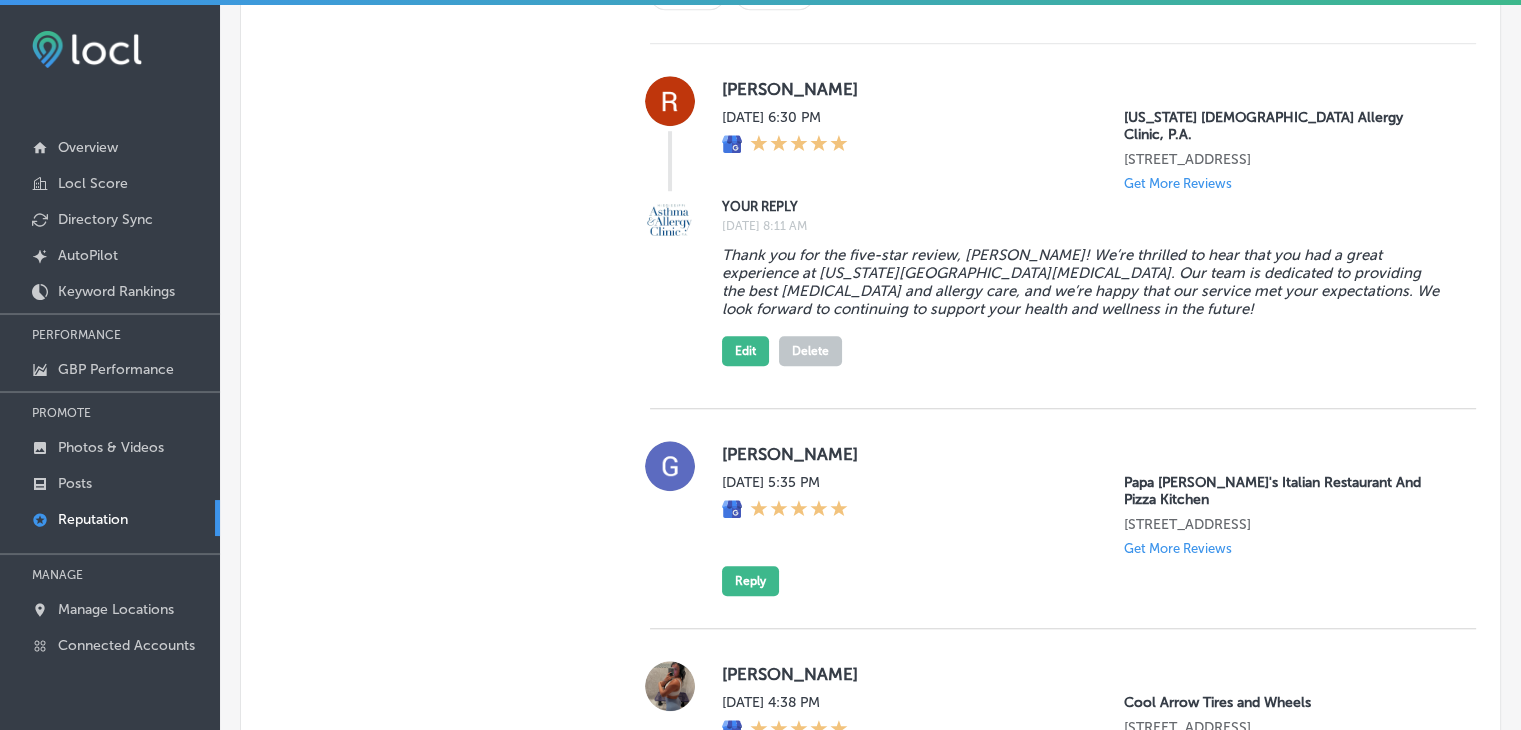 scroll, scrollTop: 1223, scrollLeft: 0, axis: vertical 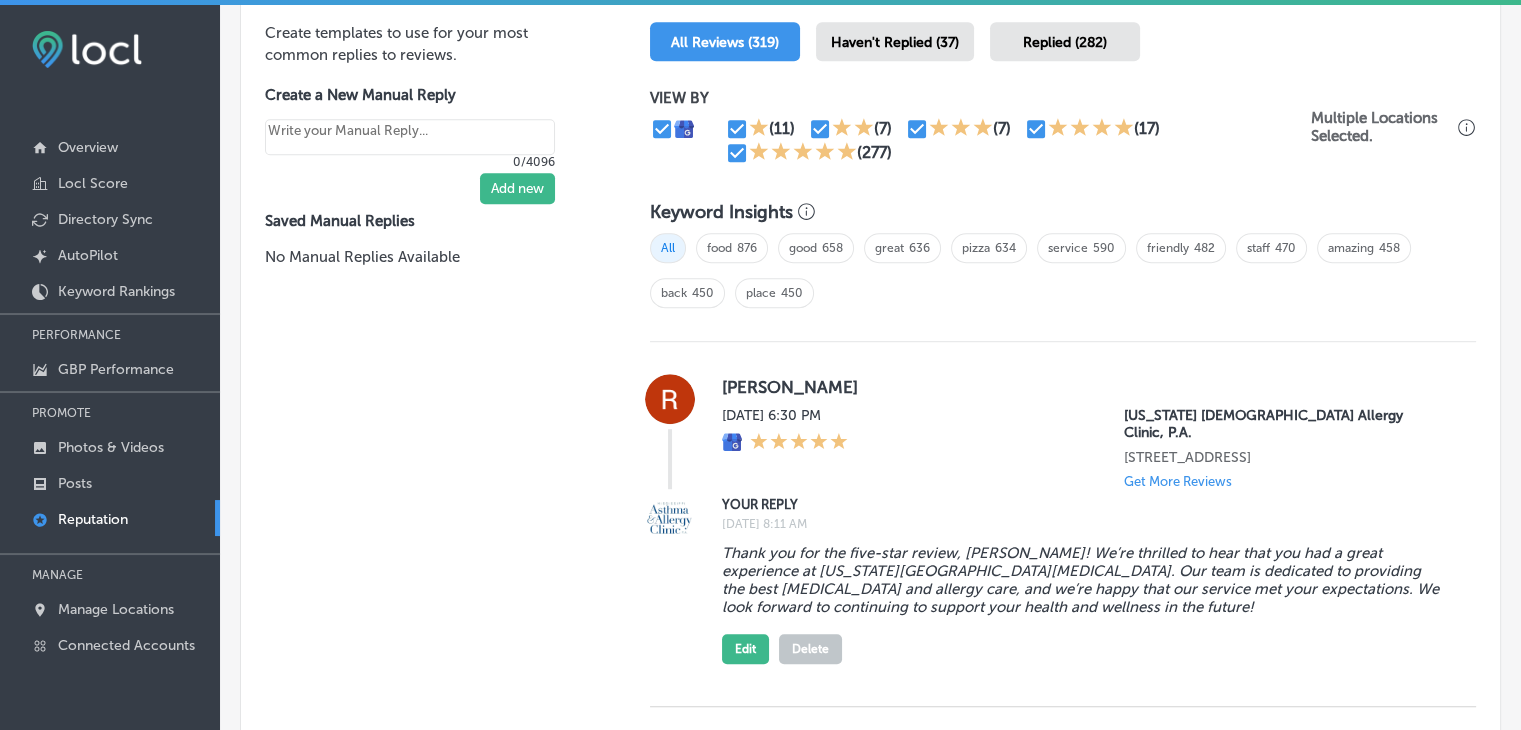 click on "Customer Reviews All Reviews (319) Haven't Replied (37) Replied (282) VIEW BY (11) (7) (7) (17) (277) Multiple Locations Selected.
Keyword Insights
All food 876 good 658 great 636 pizza 634 service 590 friendly 482 staff 470 amazing 458 back 450 place 450 [PERSON_NAME]   [DATE] 6:30 PM [US_STATE][GEOGRAPHIC_DATA][MEDICAL_DATA], P.A. [STREET_ADDRESS] Get More Reviews YOUR REPLY [DATE] 8:11 AM Thank you for the five-star review, [PERSON_NAME]! We’re thrilled to hear that you had a great experience at [US_STATE][GEOGRAPHIC_DATA][MEDICAL_DATA]. Our team is dedicated to providing the best [MEDICAL_DATA] and allergy care, and we’re happy that our service met your expectations. We look forward to continuing to support your health and wellness in the future! Edit Delete [PERSON_NAME]   Get More Reviews Reply" at bounding box center [1063, 3546] 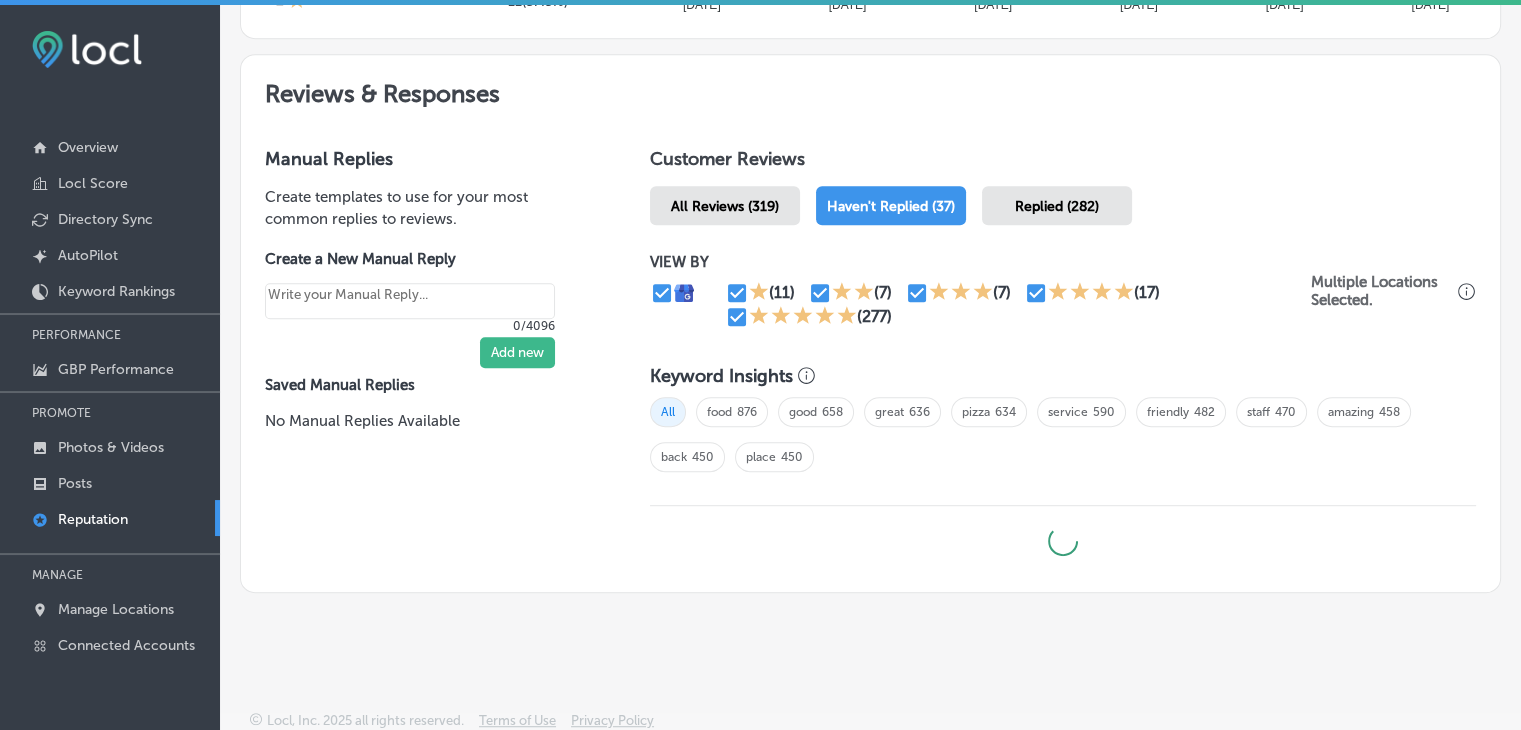 type on "x" 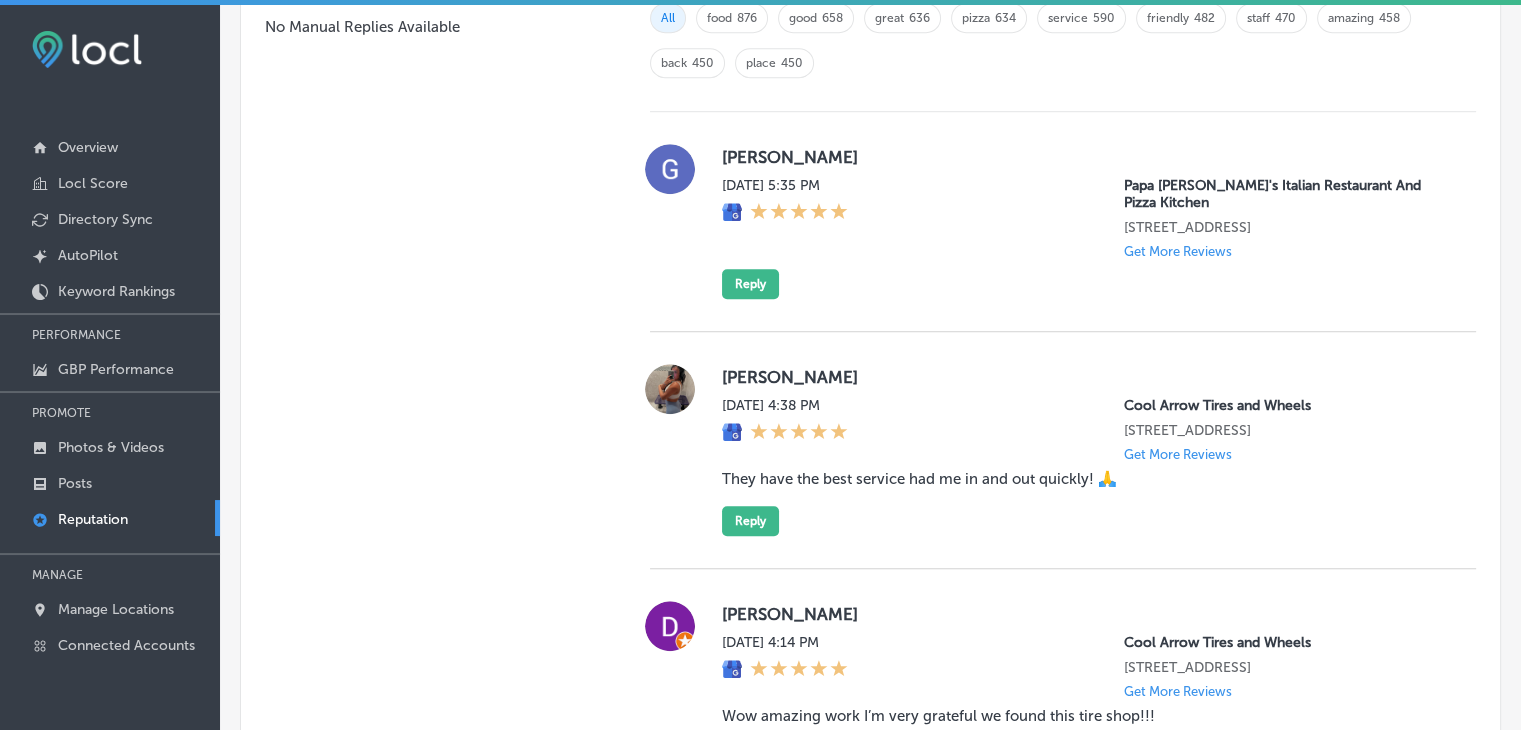 scroll, scrollTop: 1454, scrollLeft: 0, axis: vertical 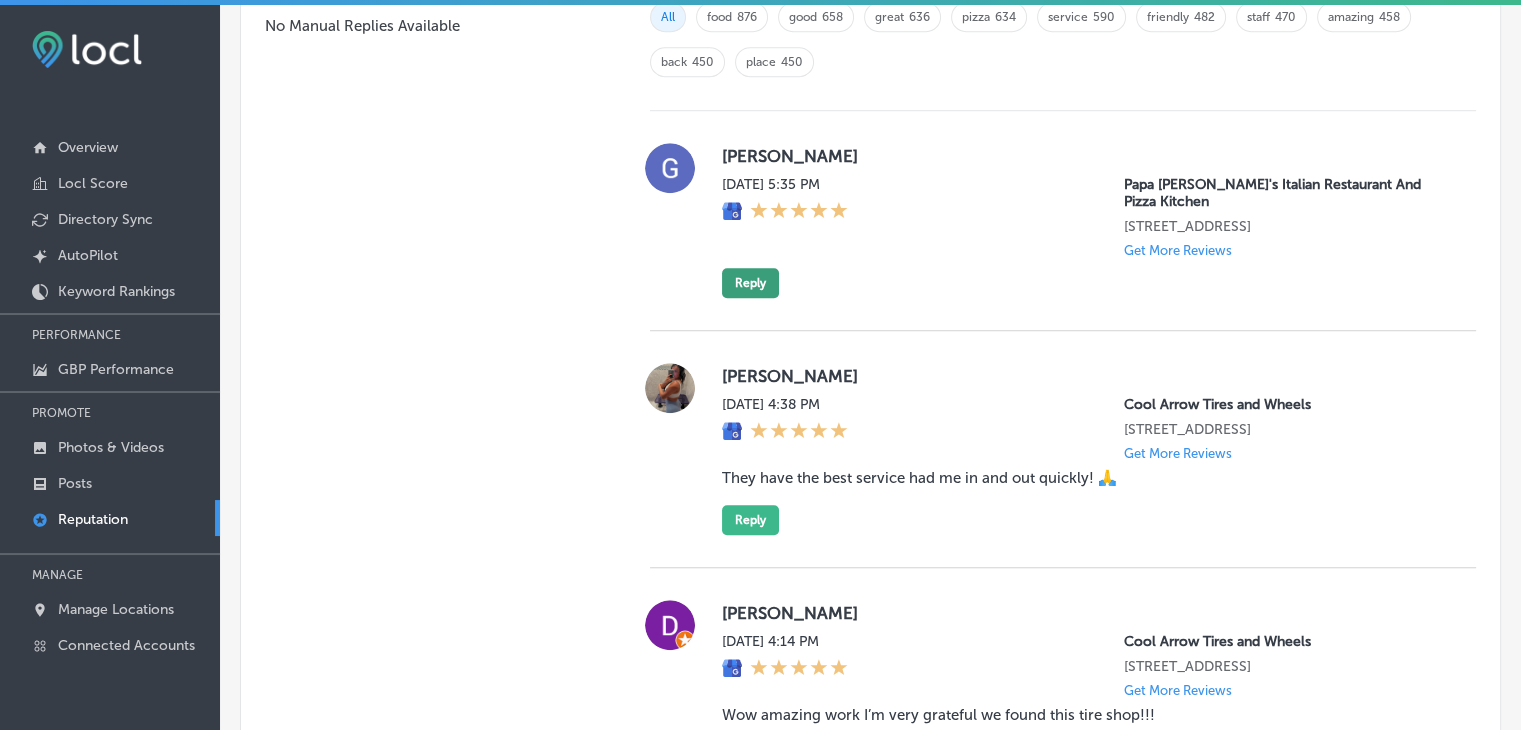 click on "Reply" at bounding box center (750, 283) 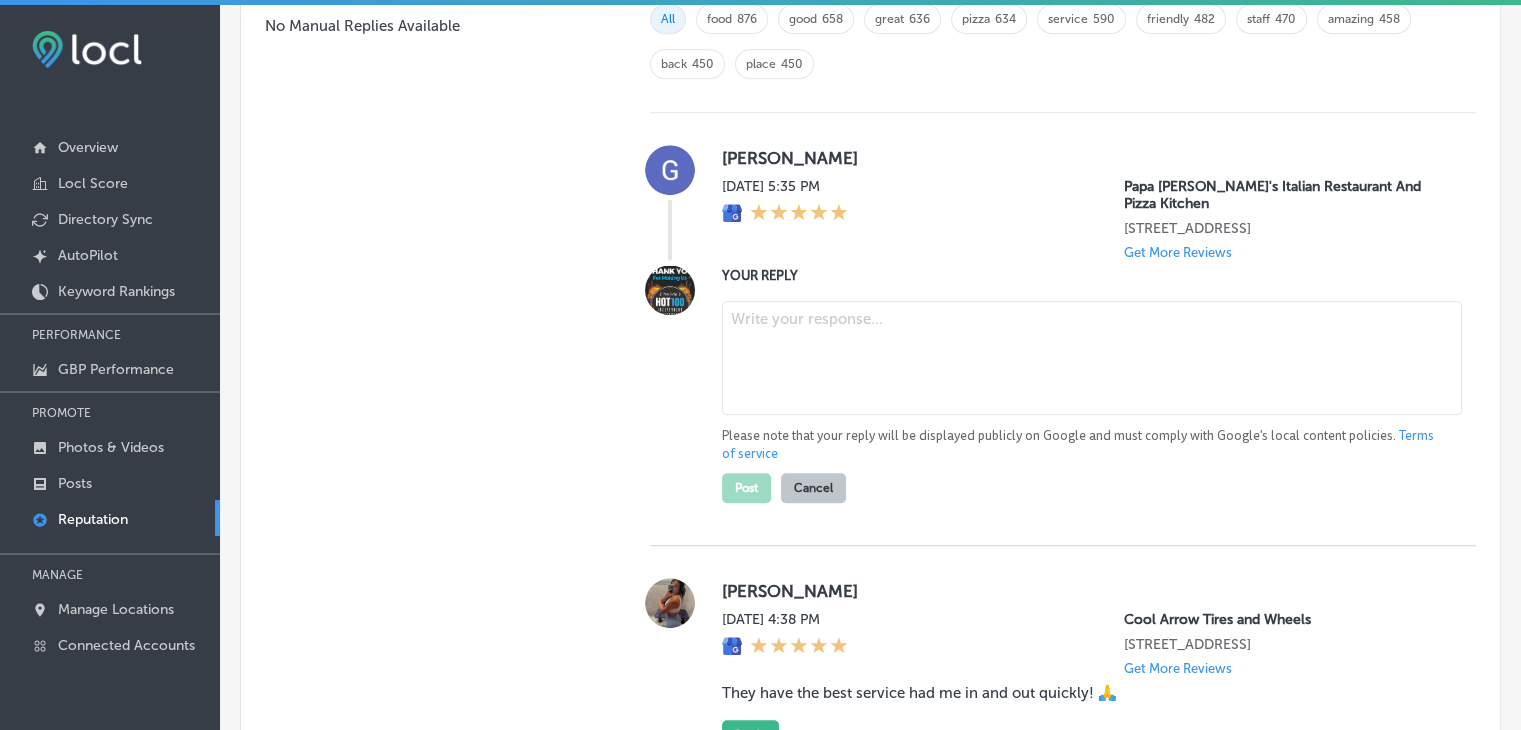 paste on "Thank you for the amazing 5-star review! We're thrilled to hear you had a great experience at Papa [PERSON_NAME]'s Italian Restaurant and Pizza Kitchen. It’s our goal to provide delicious, fresh Italian dishes and exceptional service, and we’re so glad we met your expectations. We look forward to welcoming you back soon for another fantastic meal!
Ask ChatGPT" 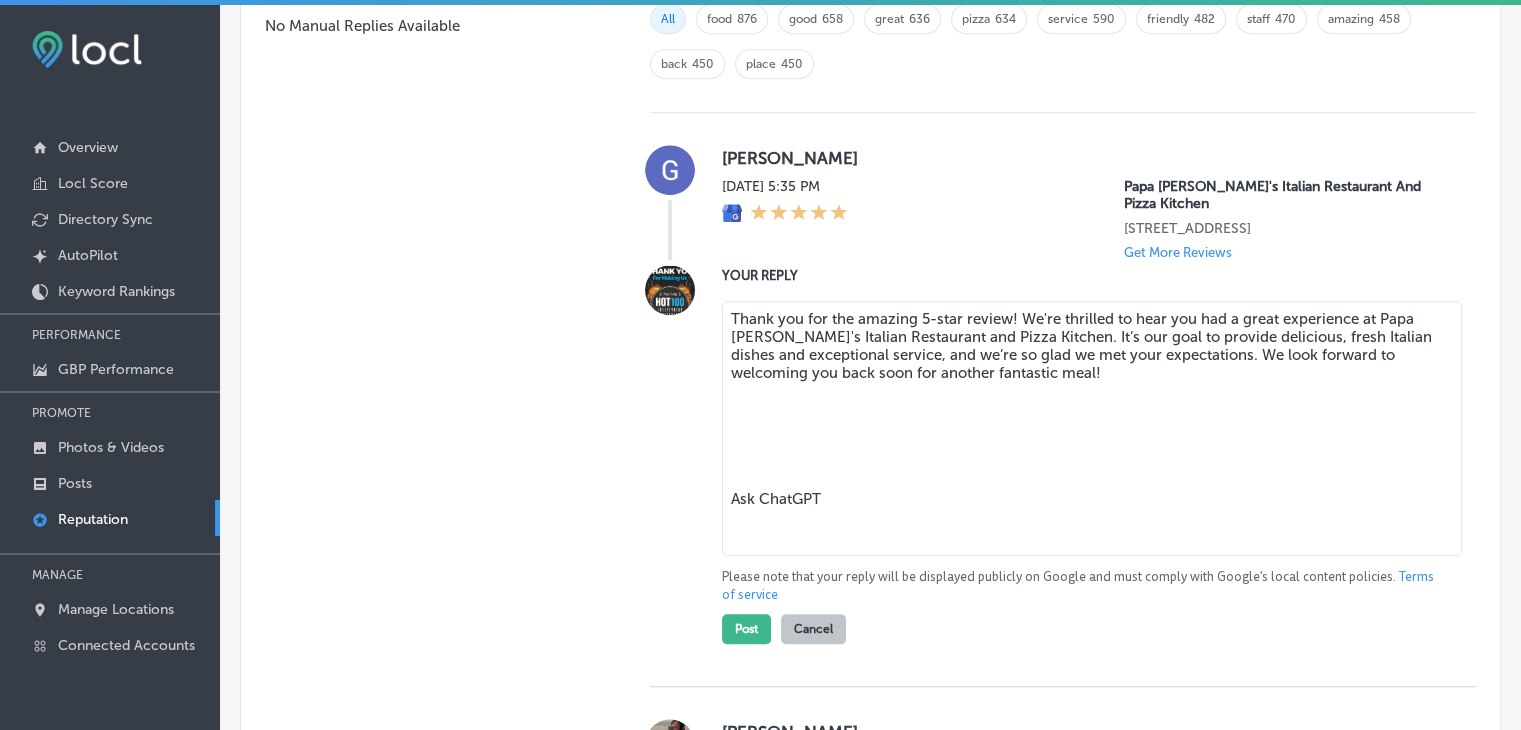 click on "Thank you for the amazing 5-star review! We're thrilled to hear you had a great experience at Papa [PERSON_NAME]'s Italian Restaurant and Pizza Kitchen. It’s our goal to provide delicious, fresh Italian dishes and exceptional service, and we’re so glad we met your expectations. We look forward to welcoming you back soon for another fantastic meal!
Ask ChatGPT" at bounding box center [1092, 428] 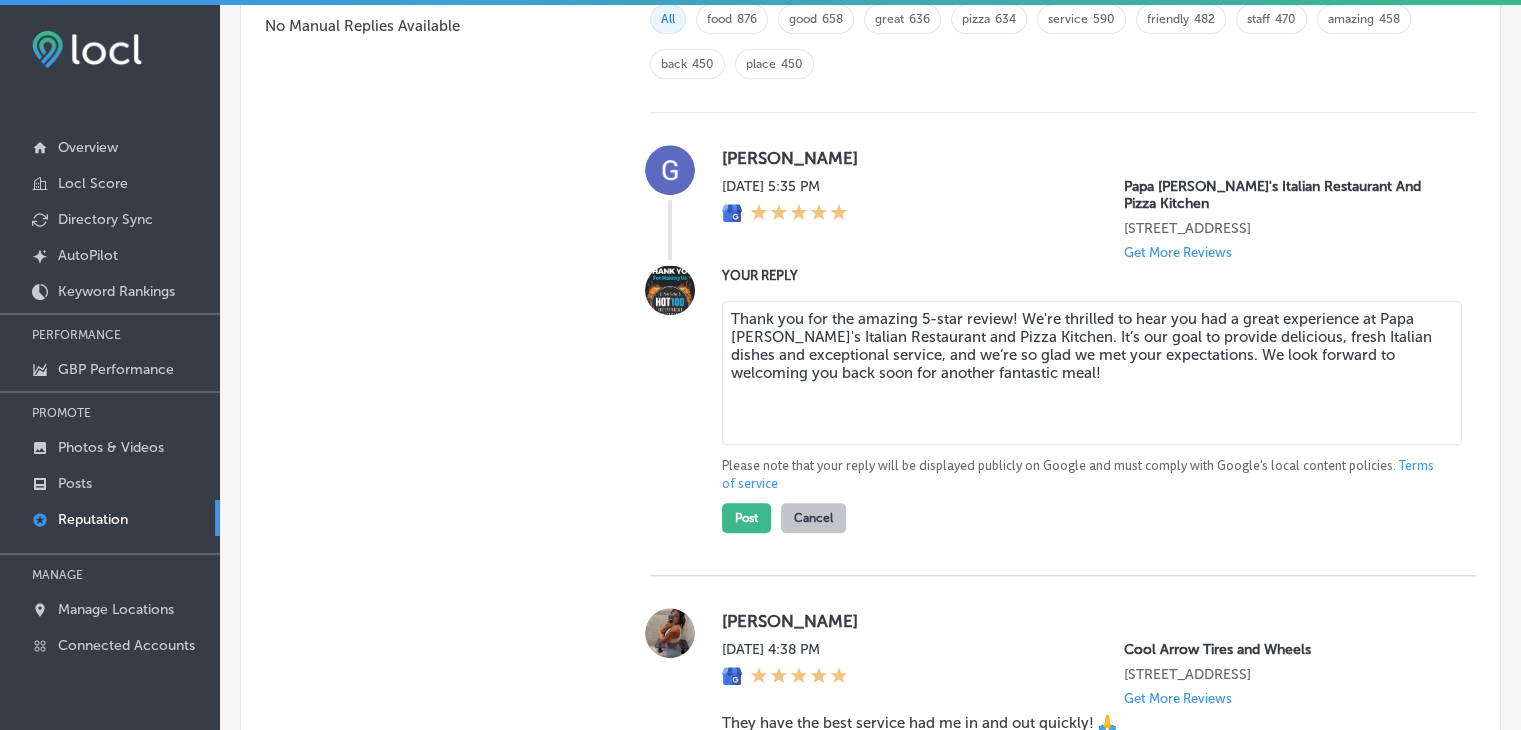 click on "Thank you for the amazing 5-star review! We're thrilled to hear you had a great experience at Papa [PERSON_NAME]'s Italian Restaurant and Pizza Kitchen. It’s our goal to provide delicious, fresh Italian dishes and exceptional service, and we’re so glad we met your expectations. We look forward to welcoming you back soon for another fantastic meal!" at bounding box center (1092, 373) 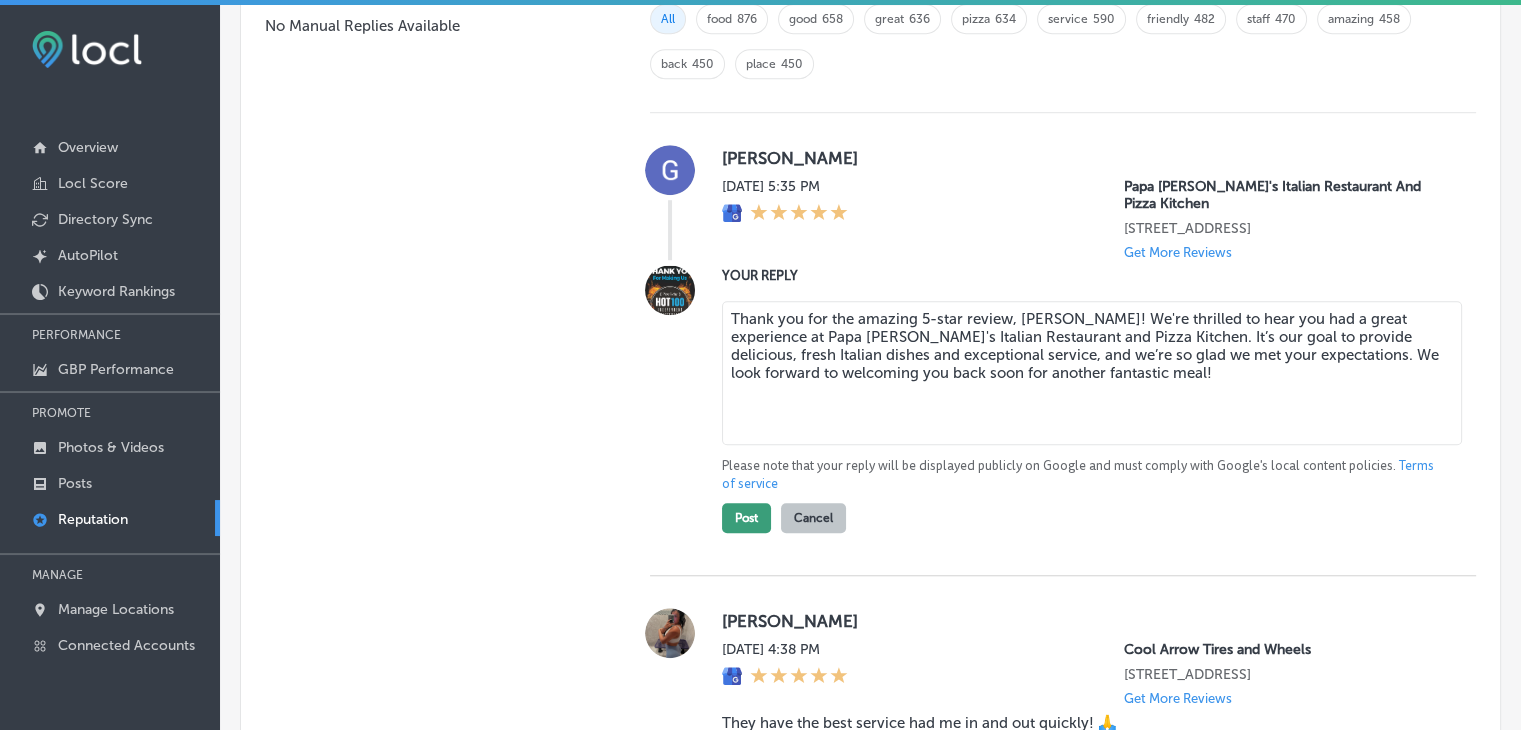 type on "Thank you for the amazing 5-star review, [PERSON_NAME]! We're thrilled to hear you had a great experience at Papa [PERSON_NAME]'s Italian Restaurant and Pizza Kitchen. It’s our goal to provide delicious, fresh Italian dishes and exceptional service, and we’re so glad we met your expectations. We look forward to welcoming you back soon for another fantastic meal!" 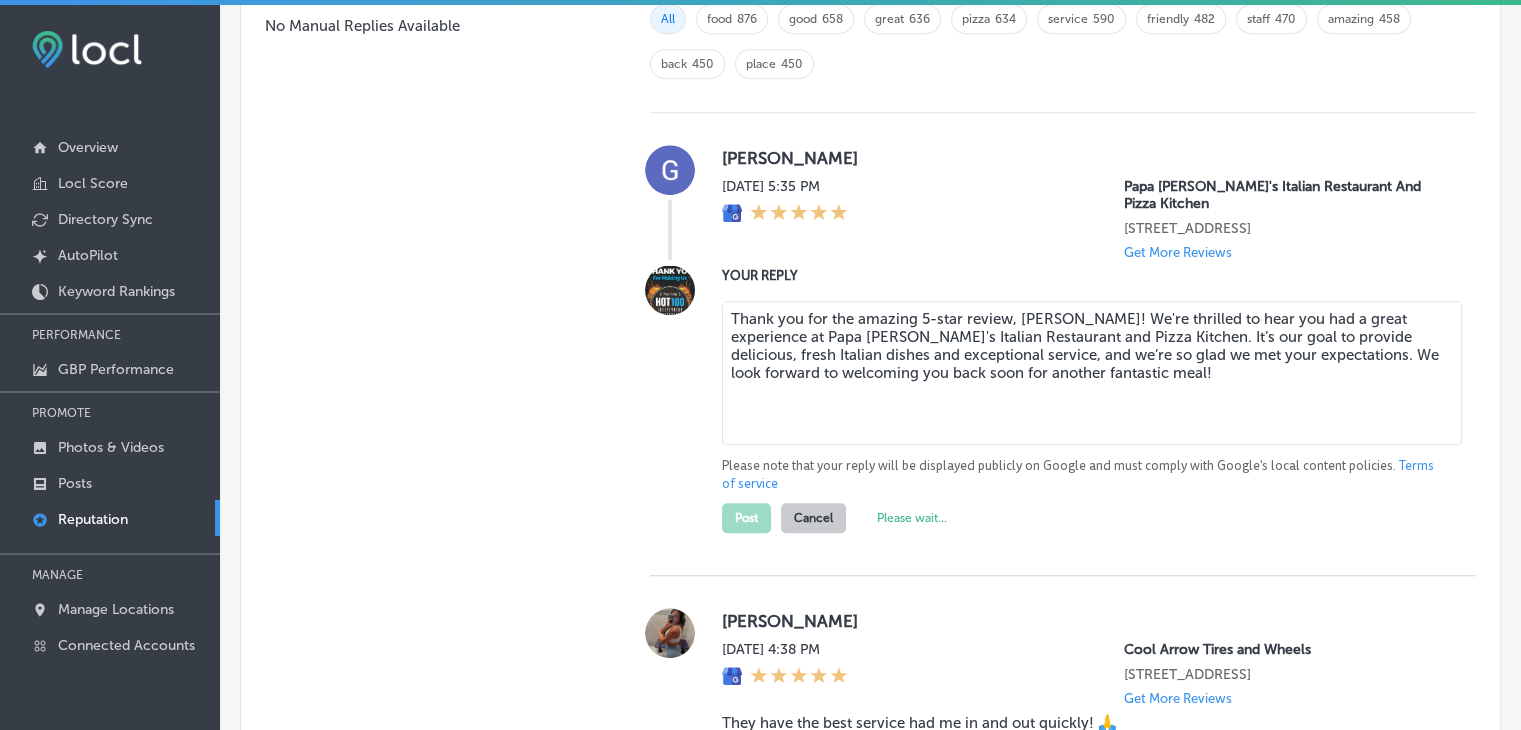 type on "x" 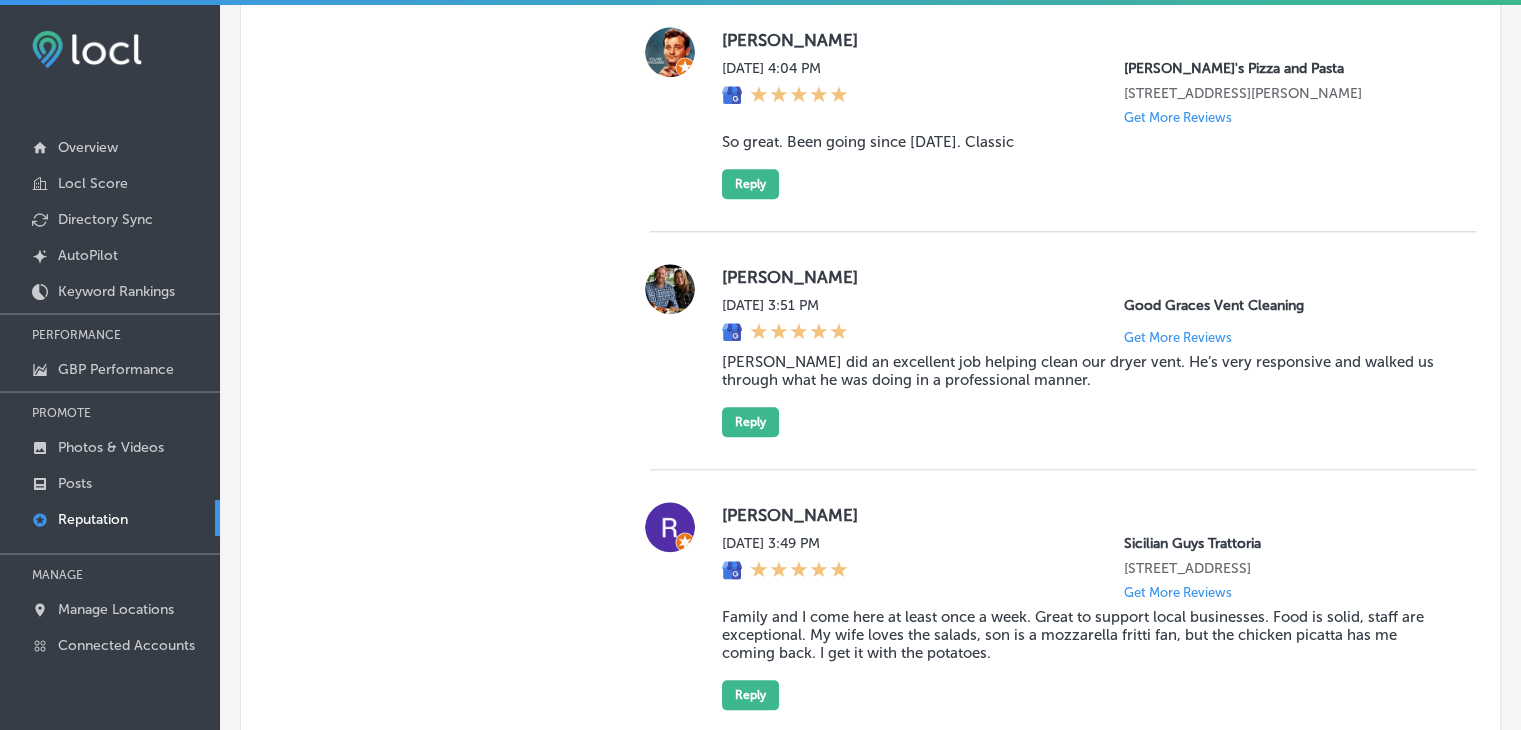 scroll, scrollTop: 2048, scrollLeft: 0, axis: vertical 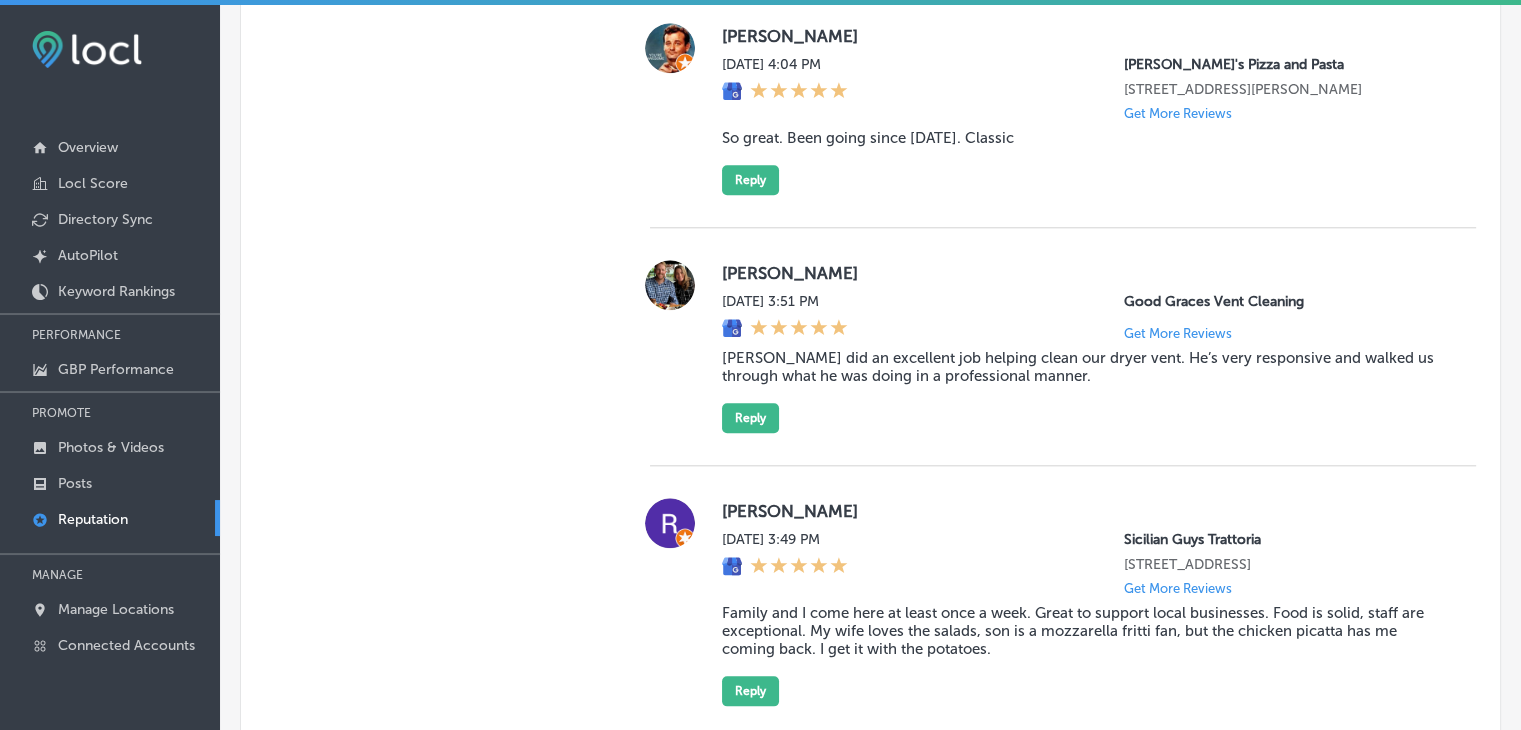 click on "So great. Been going since [DATE]. Classic" at bounding box center [1083, 138] 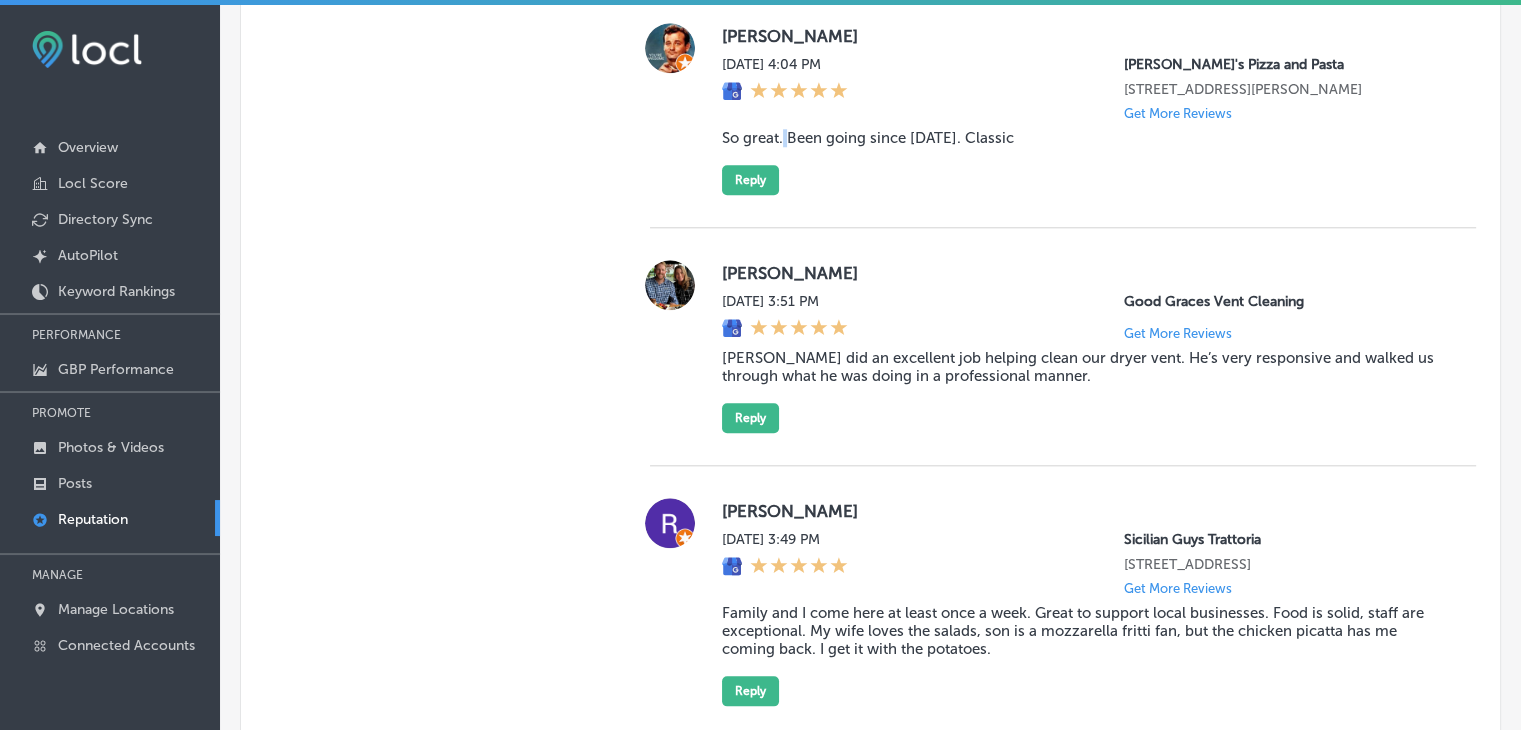 click on "So great. Been going since [DATE]. Classic" at bounding box center (1083, 138) 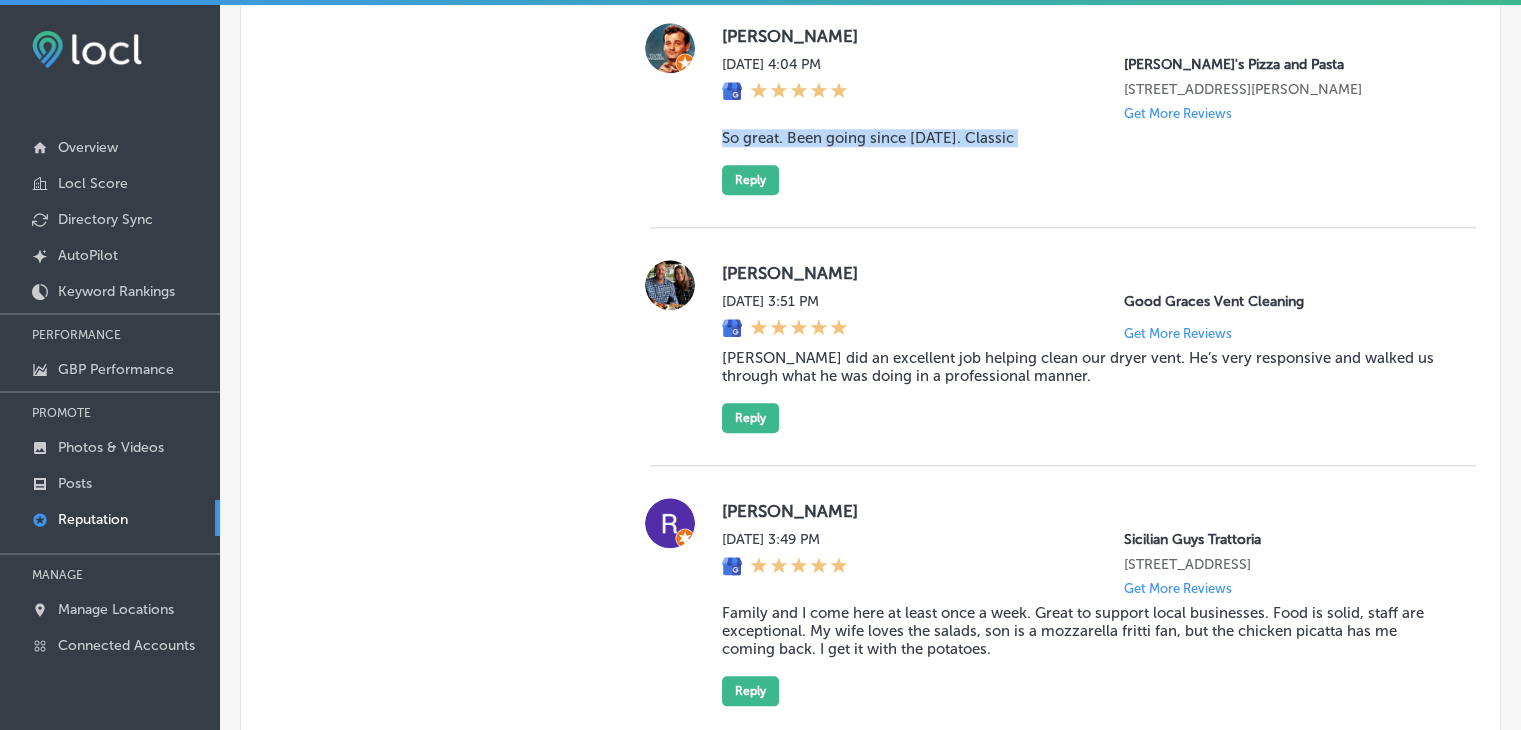 click on "So great. Been going since [DATE]. Classic" at bounding box center [1083, 138] 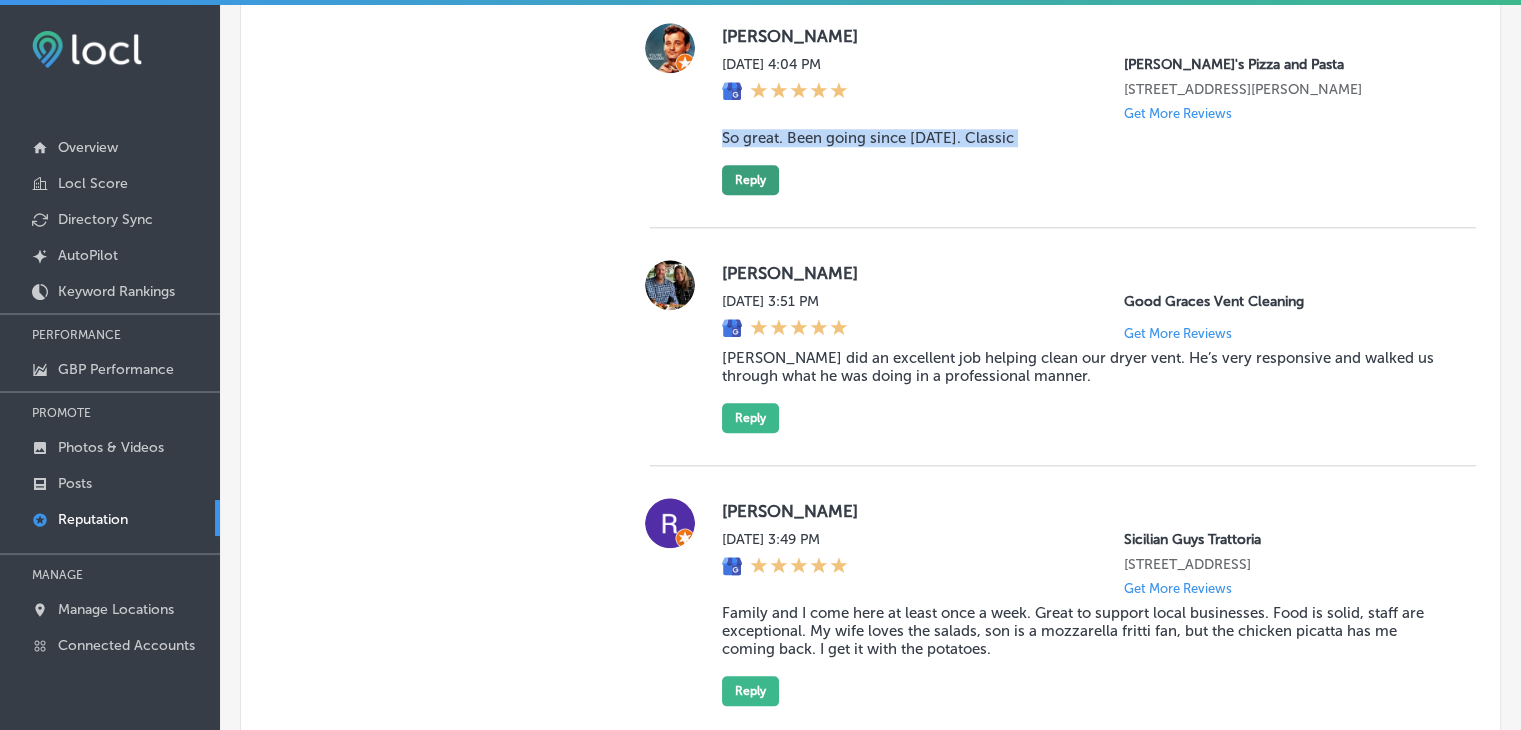 click on "Reply" at bounding box center [750, 180] 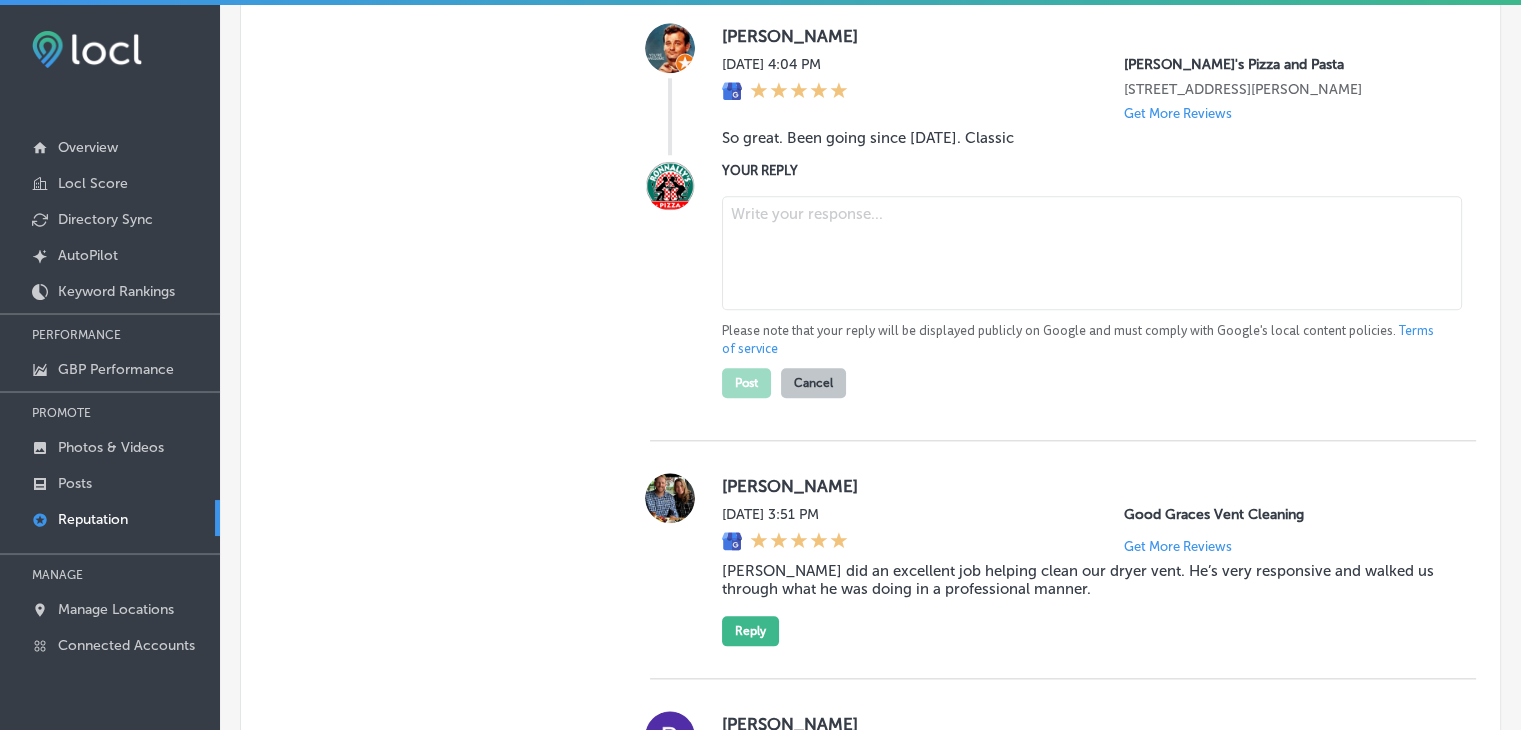 click at bounding box center [1092, 253] 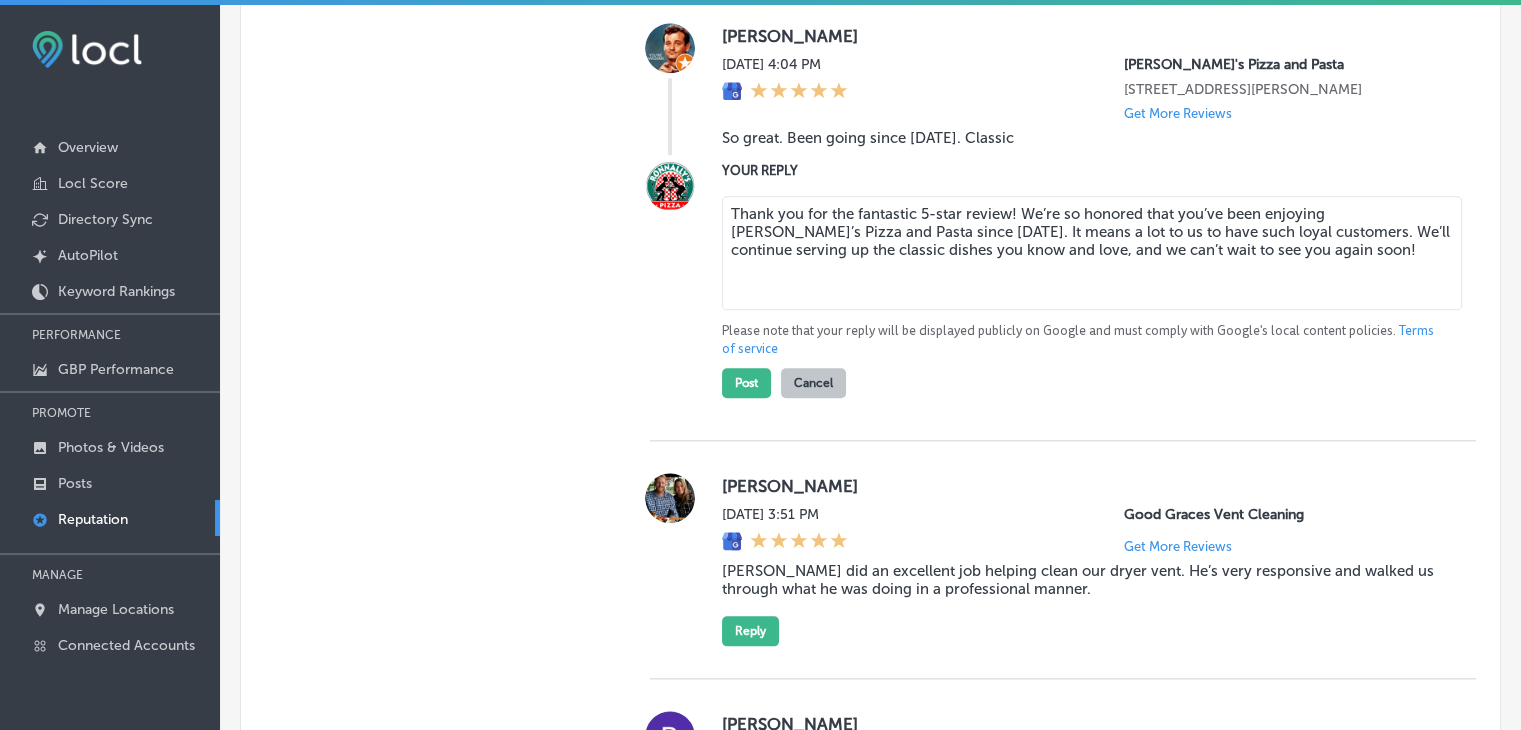 click on "Thank you for the fantastic 5-star review! We’re so honored that you’ve been enjoying [PERSON_NAME]’s Pizza and Pasta since [DATE]. It means a lot to us to have such loyal customers. We’ll continue serving up the classic dishes you know and love, and we can’t wait to see you again soon!" at bounding box center [1092, 253] 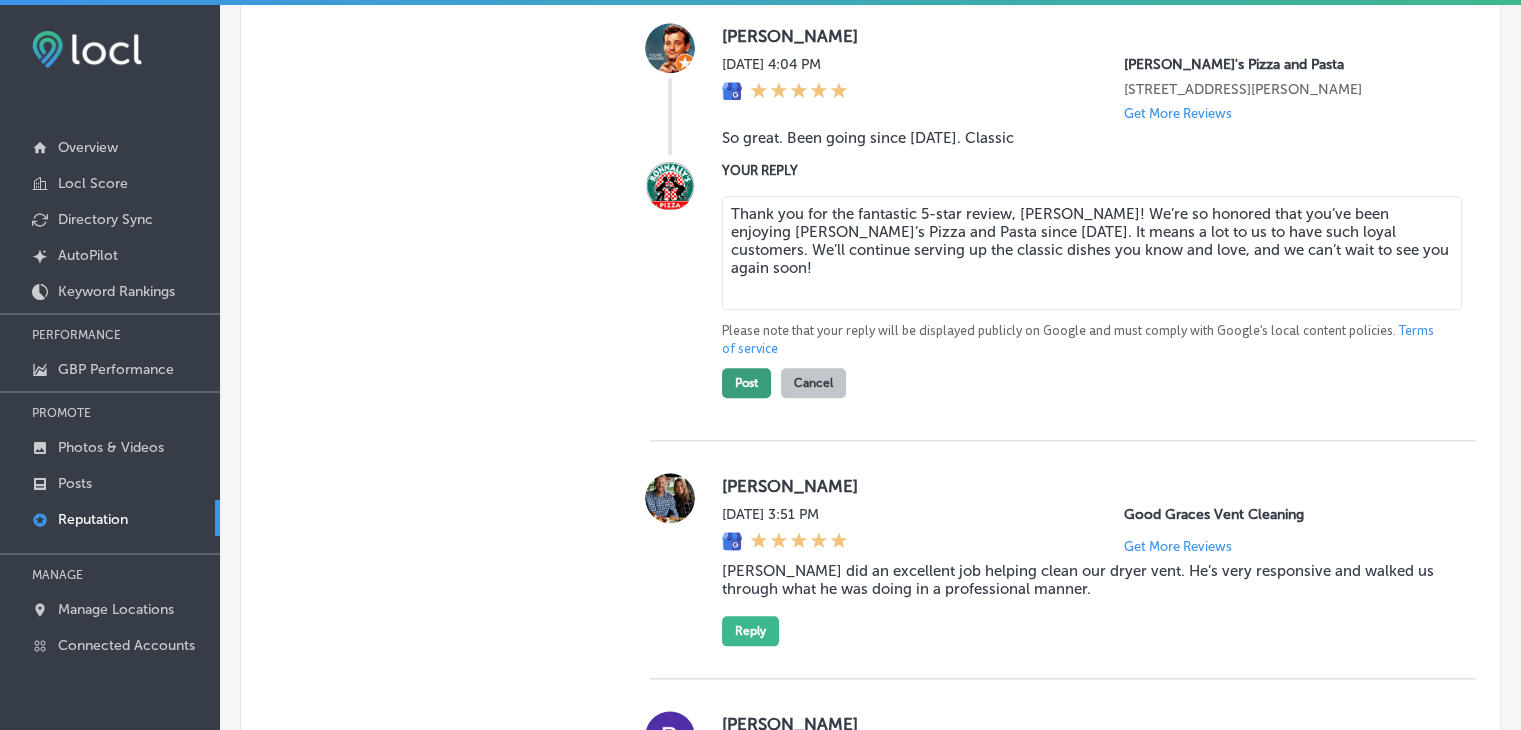 type on "Thank you for the fantastic 5-star review, [PERSON_NAME]! We’re so honored that you’ve been enjoying [PERSON_NAME]’s Pizza and Pasta since [DATE]. It means a lot to us to have such loyal customers. We’ll continue serving up the classic dishes you know and love, and we can’t wait to see you again soon!" 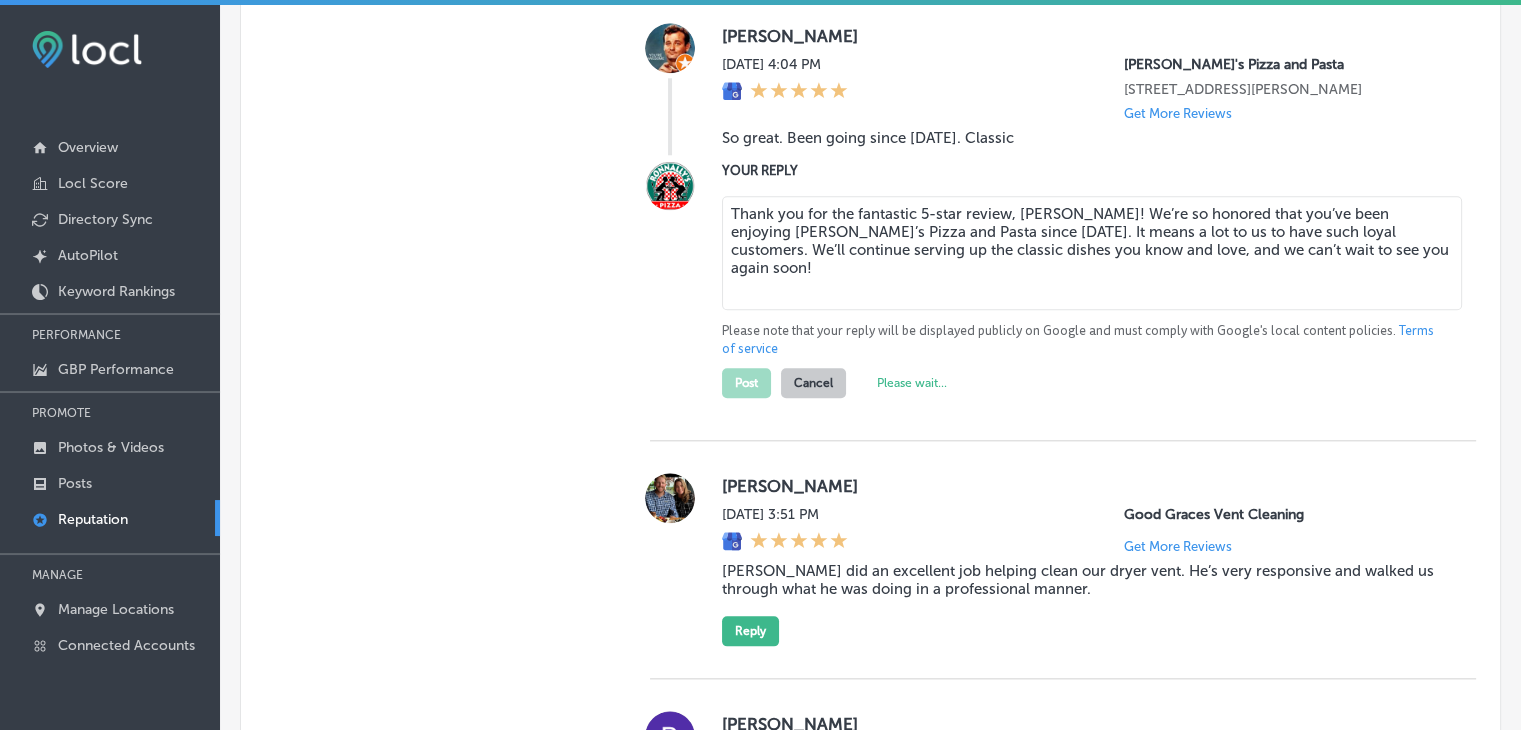 type on "x" 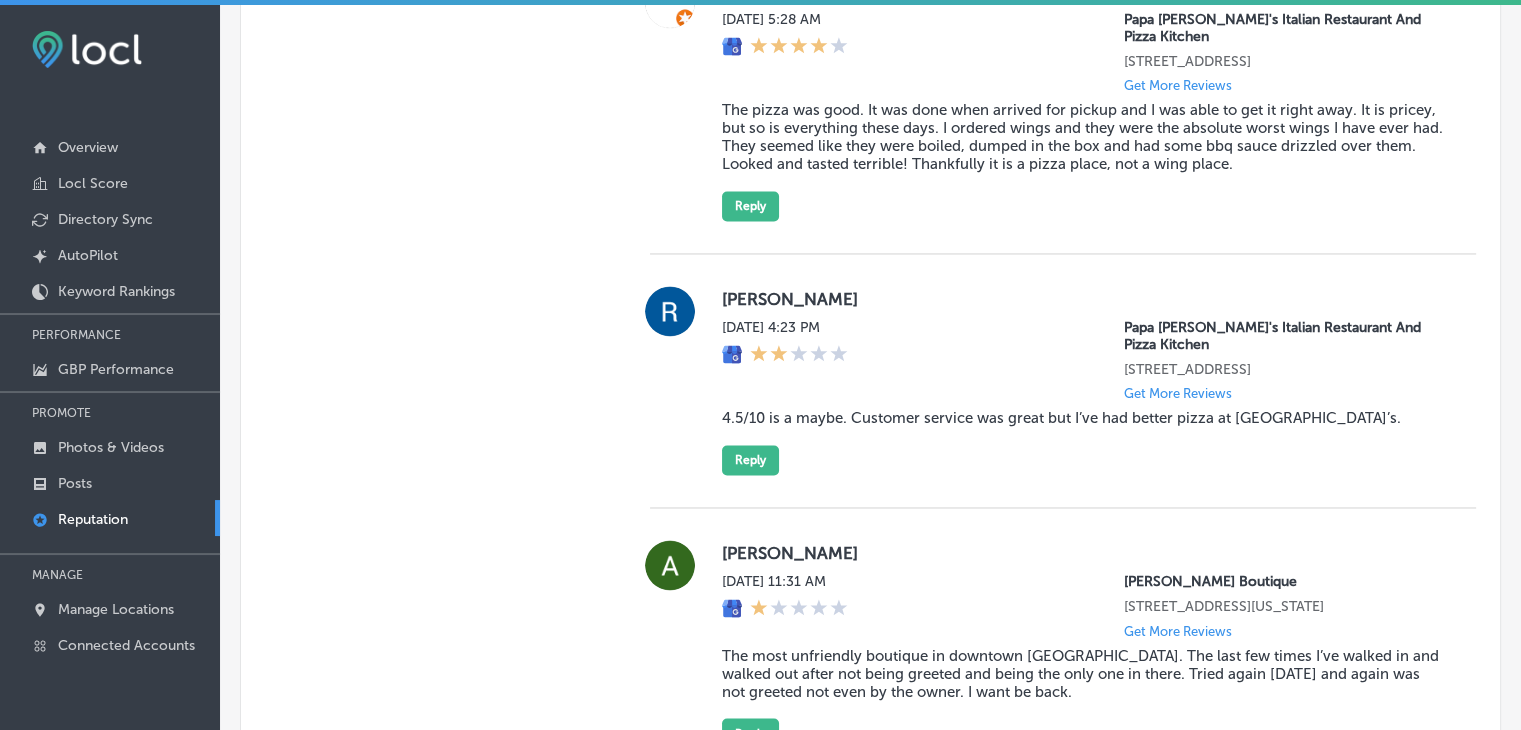 scroll, scrollTop: 3188, scrollLeft: 0, axis: vertical 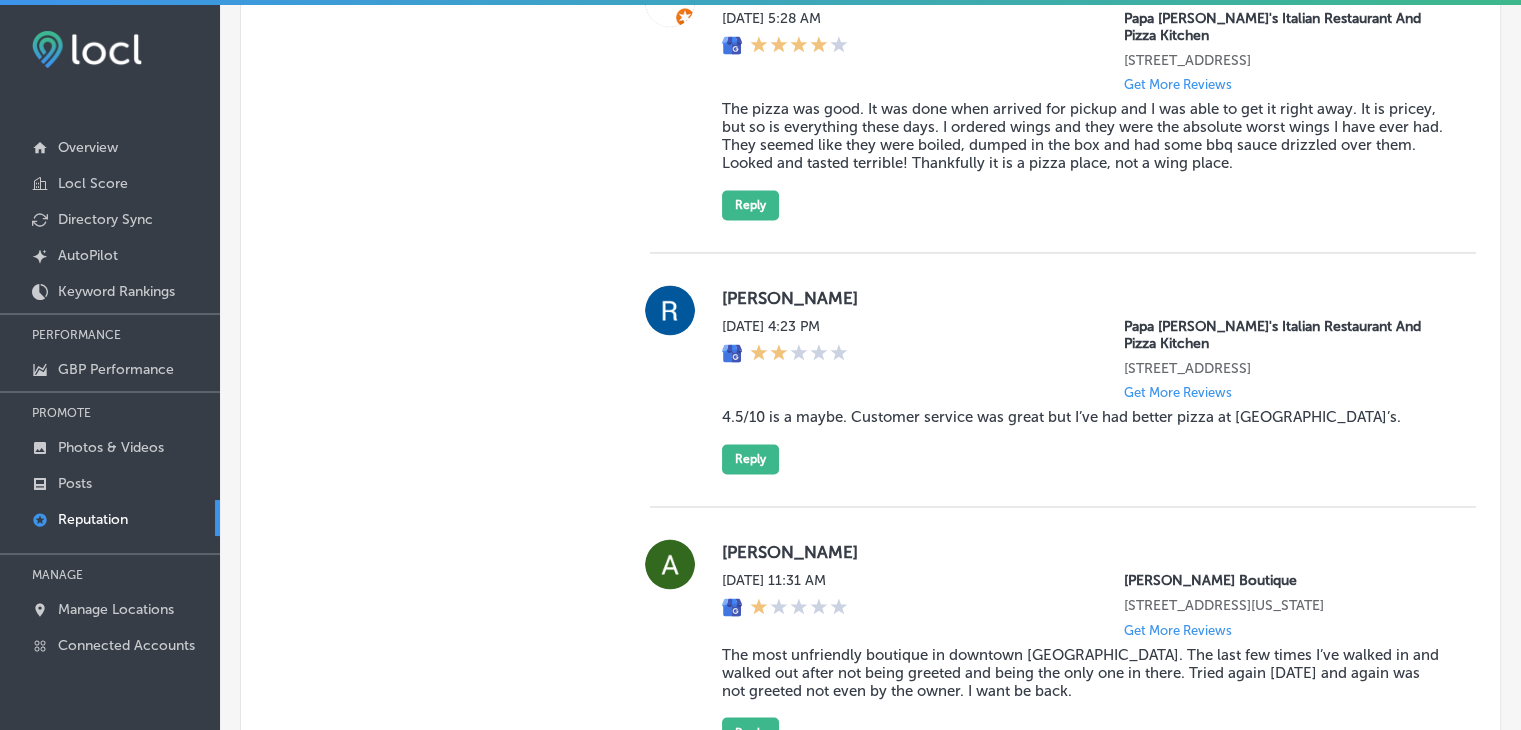 click on "The pizza was good. It was done when arrived for pickup and I was able to get it right away. It is pricey, but so is everything these days.
I ordered wings and they were the absolute worst wings I have ever had. They seemed like they were boiled, dumped in the box and had some bbq sauce drizzled over them. Looked and tasted terrible! Thankfully it is a pizza place, not a wing place." at bounding box center (1083, 136) 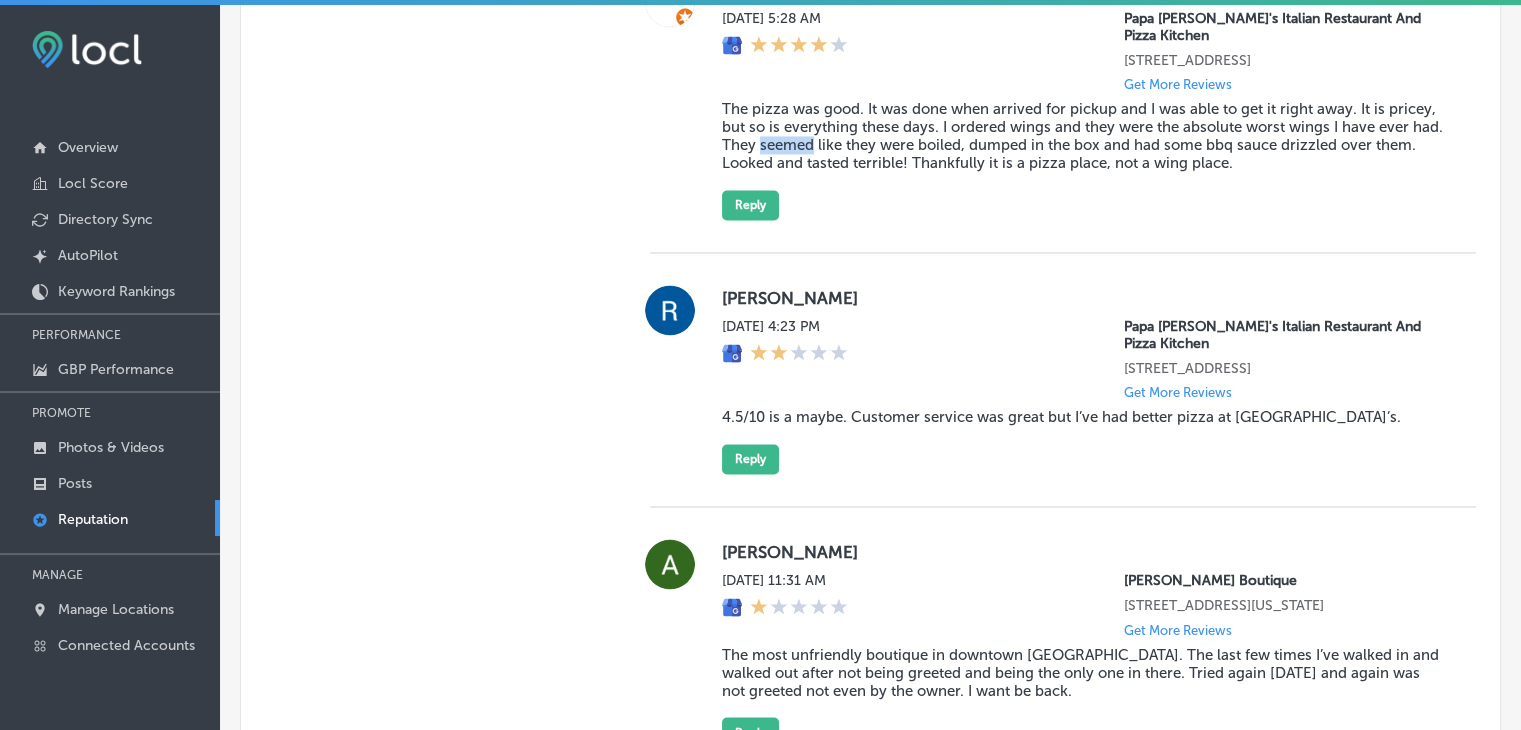 click on "The pizza was good. It was done when arrived for pickup and I was able to get it right away. It is pricey, but so is everything these days.
I ordered wings and they were the absolute worst wings I have ever had. They seemed like they were boiled, dumped in the box and had some bbq sauce drizzled over them. Looked and tasted terrible! Thankfully it is a pizza place, not a wing place." at bounding box center (1083, 136) 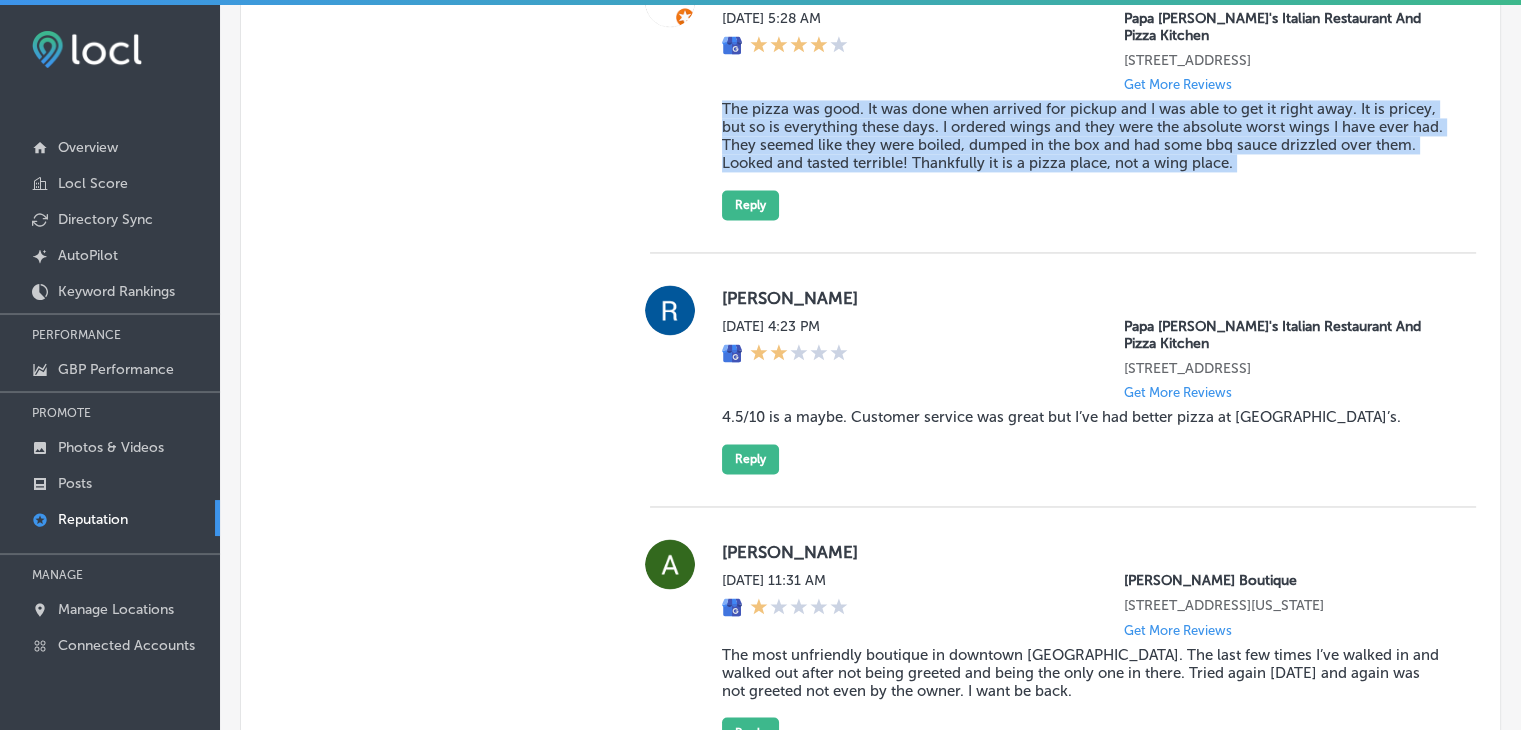 click on "The pizza was good. It was done when arrived for pickup and I was able to get it right away. It is pricey, but so is everything these days.
I ordered wings and they were the absolute worst wings I have ever had. They seemed like they were boiled, dumped in the box and had some bbq sauce drizzled over them. Looked and tasted terrible! Thankfully it is a pizza place, not a wing place." at bounding box center (1083, 136) 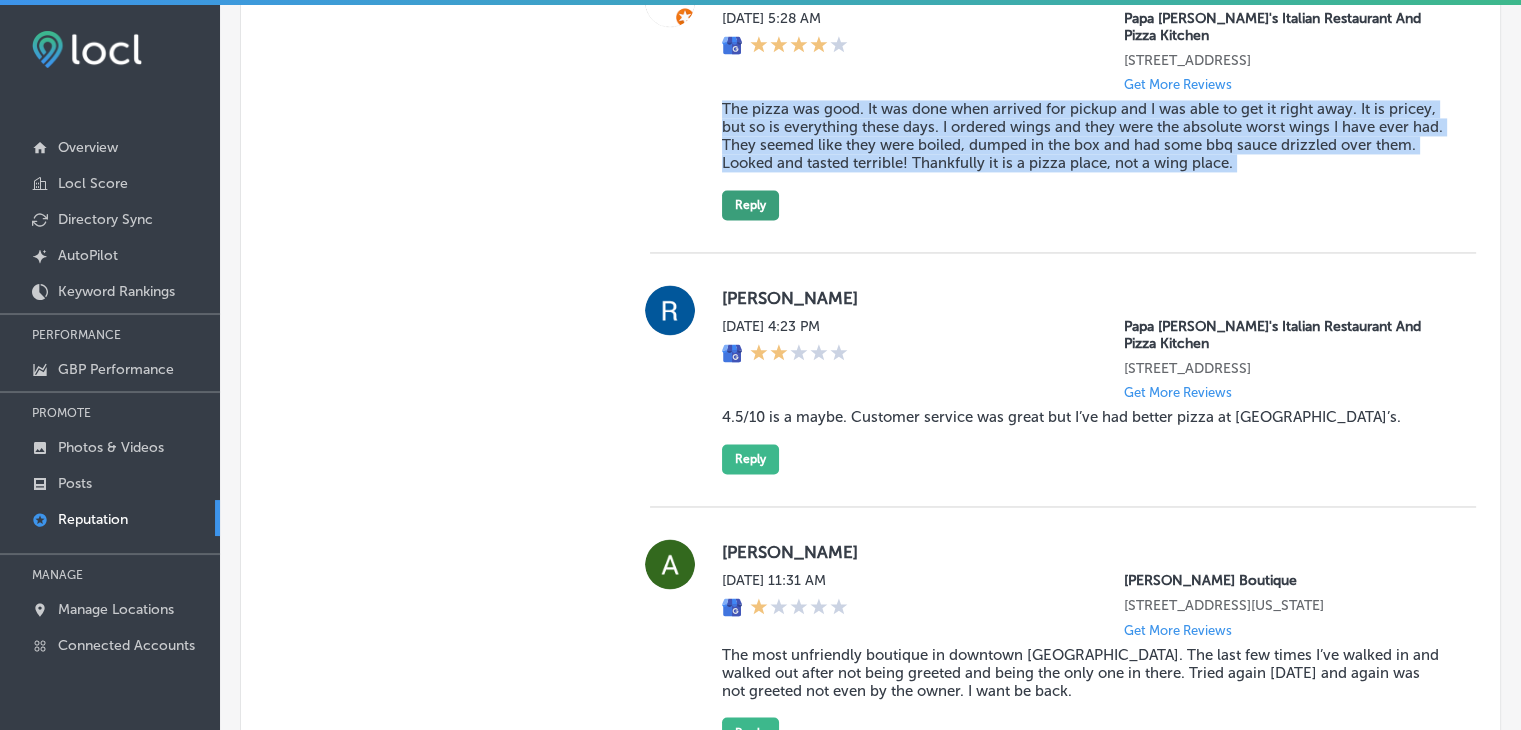 click on "Reply" at bounding box center (750, 205) 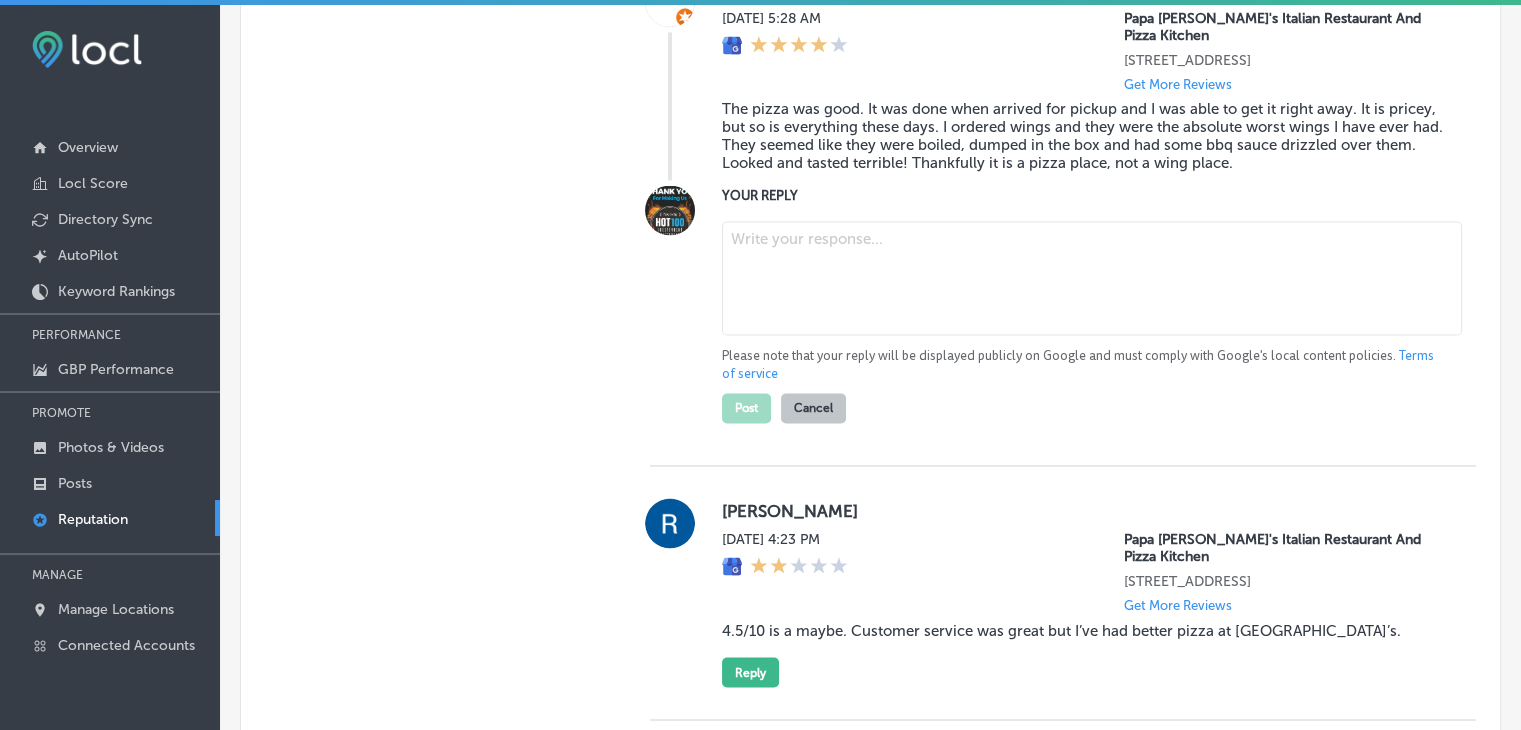 paste on "ChatGPT said:
Thank you for your feedback and for the 4-star review! We’re glad to hear that you enjoyed the pizza and that your order was ready for pickup right on time. We’re truly sorry to hear that the wings didn’t meet your expectations, and we appreciate you bringing this to our attention. We strive to offer quality food across our entire menu, and we will be reviewing the wing preparation to ensure they meet the high standards we set for all our dishes. We hope to serve you again soon, and we’re confident that your next experience will be even better!" 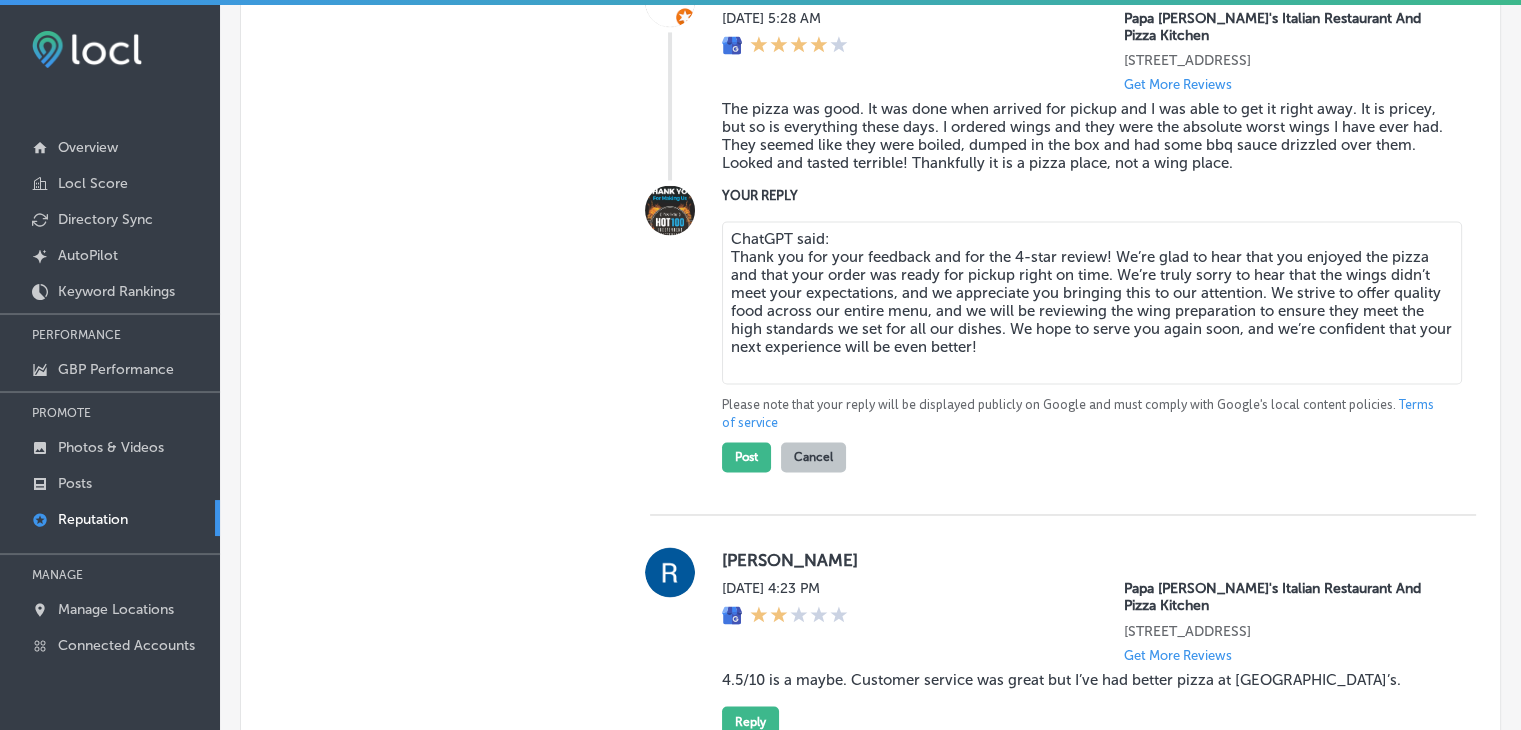 drag, startPoint x: 728, startPoint y: 301, endPoint x: 721, endPoint y: 264, distance: 37.65634 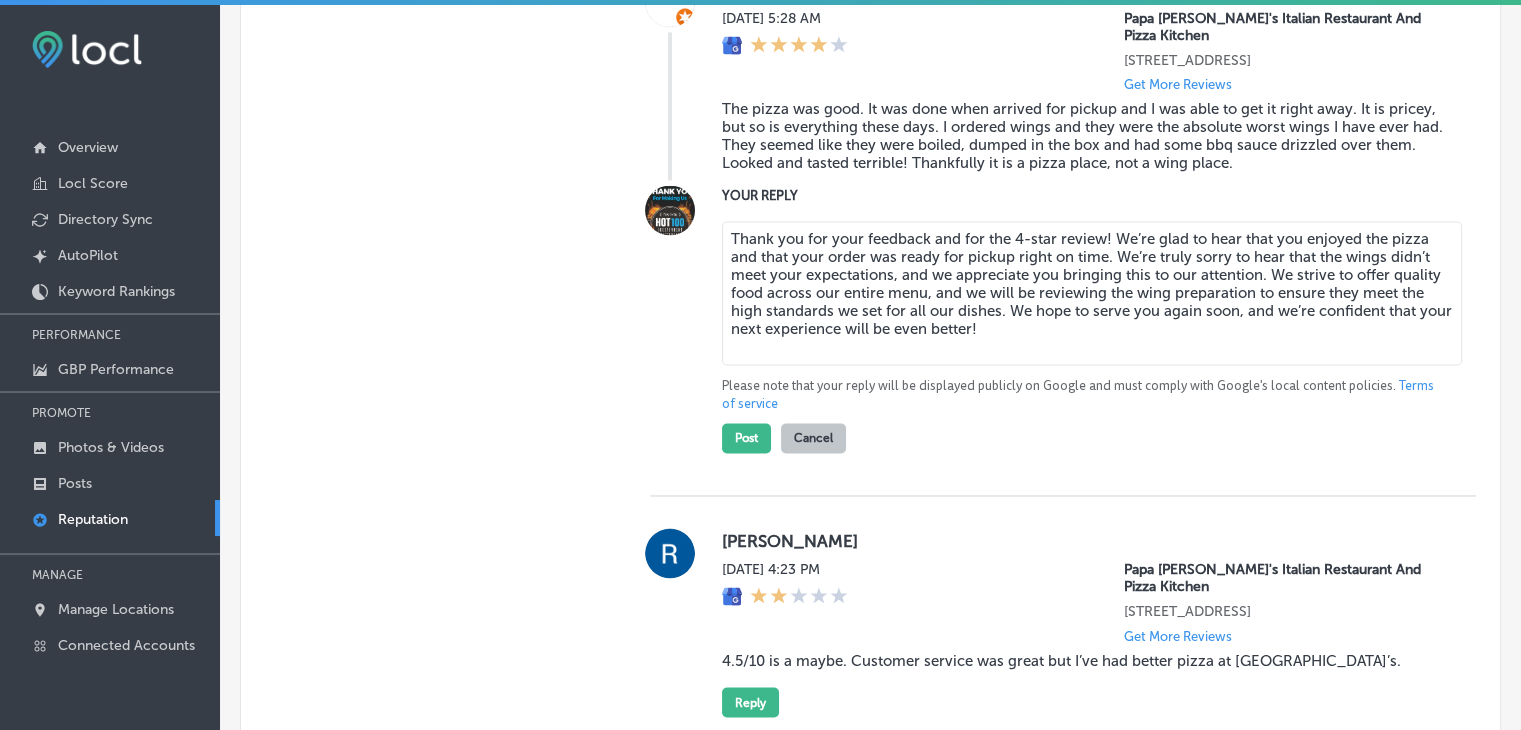 click on "Thank you for your feedback and for the 4-star review! We’re glad to hear that you enjoyed the pizza and that your order was ready for pickup right on time. We’re truly sorry to hear that the wings didn’t meet your expectations, and we appreciate you bringing this to our attention. We strive to offer quality food across our entire menu, and we will be reviewing the wing preparation to ensure they meet the high standards we set for all our dishes. We hope to serve you again soon, and we’re confident that your next experience will be even better!" at bounding box center [1092, 293] 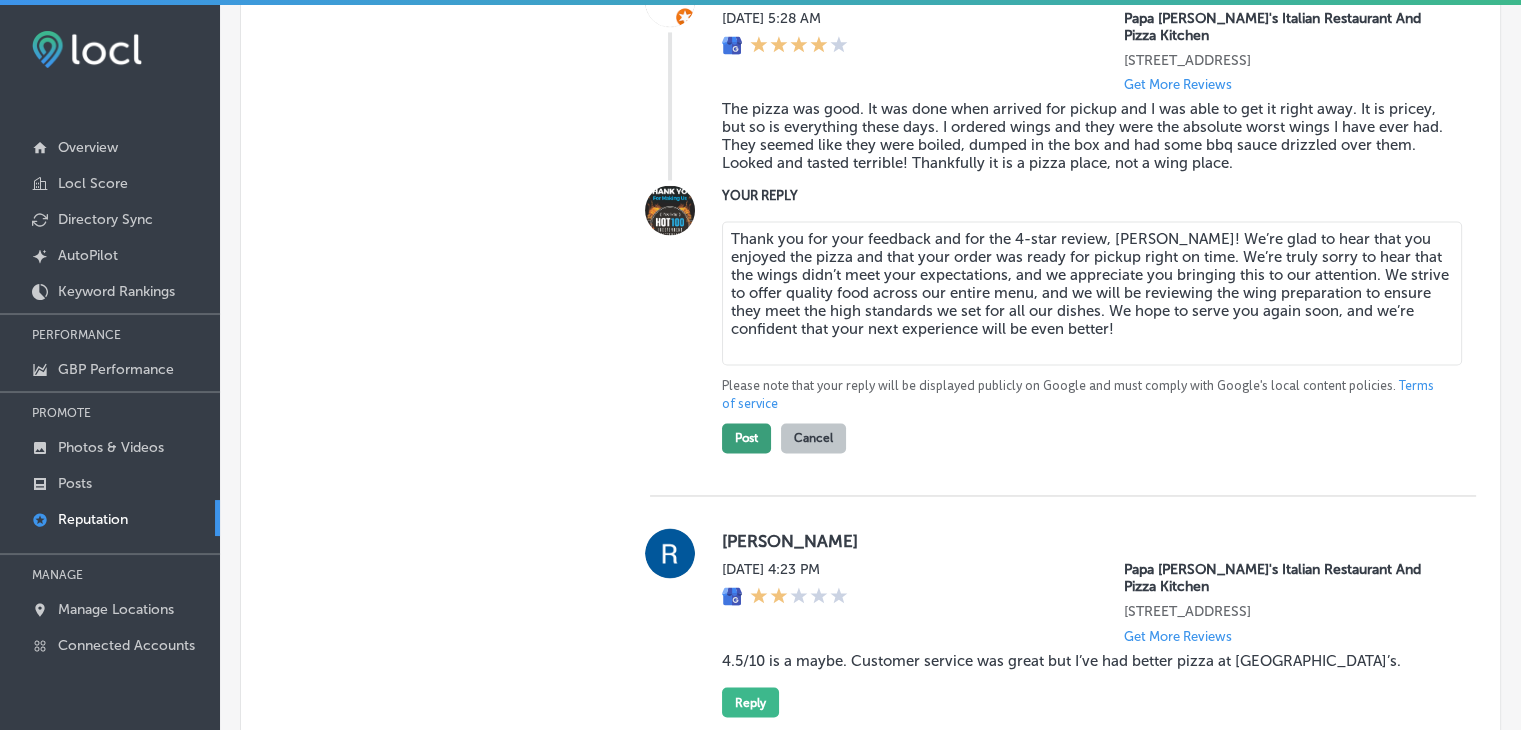 type on "Thank you for your feedback and for the 4-star review, [PERSON_NAME]! We’re glad to hear that you enjoyed the pizza and that your order was ready for pickup right on time. We’re truly sorry to hear that the wings didn’t meet your expectations, and we appreciate you bringing this to our attention. We strive to offer quality food across our entire menu, and we will be reviewing the wing preparation to ensure they meet the high standards we set for all our dishes. We hope to serve you again soon, and we’re confident that your next experience will be even better!" 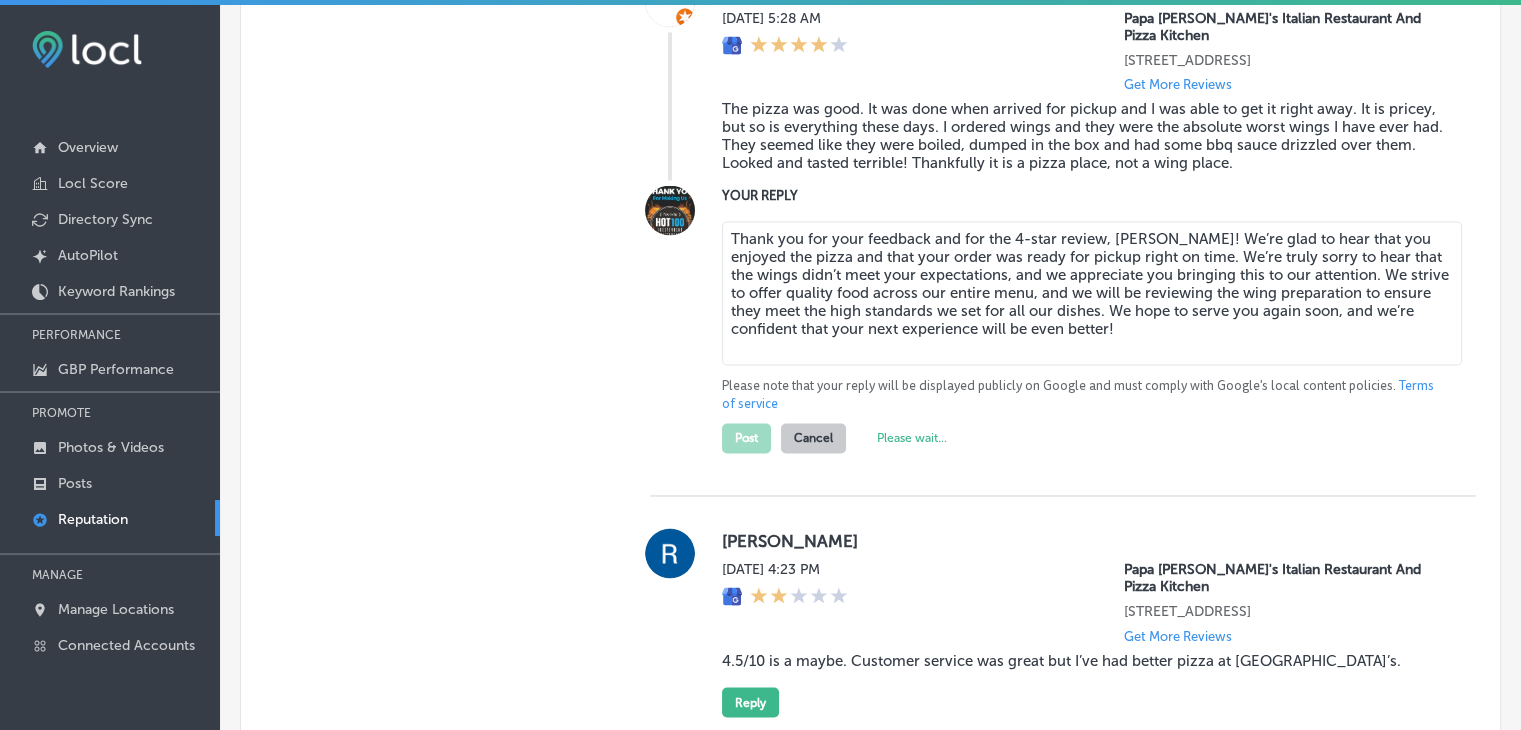 type on "x" 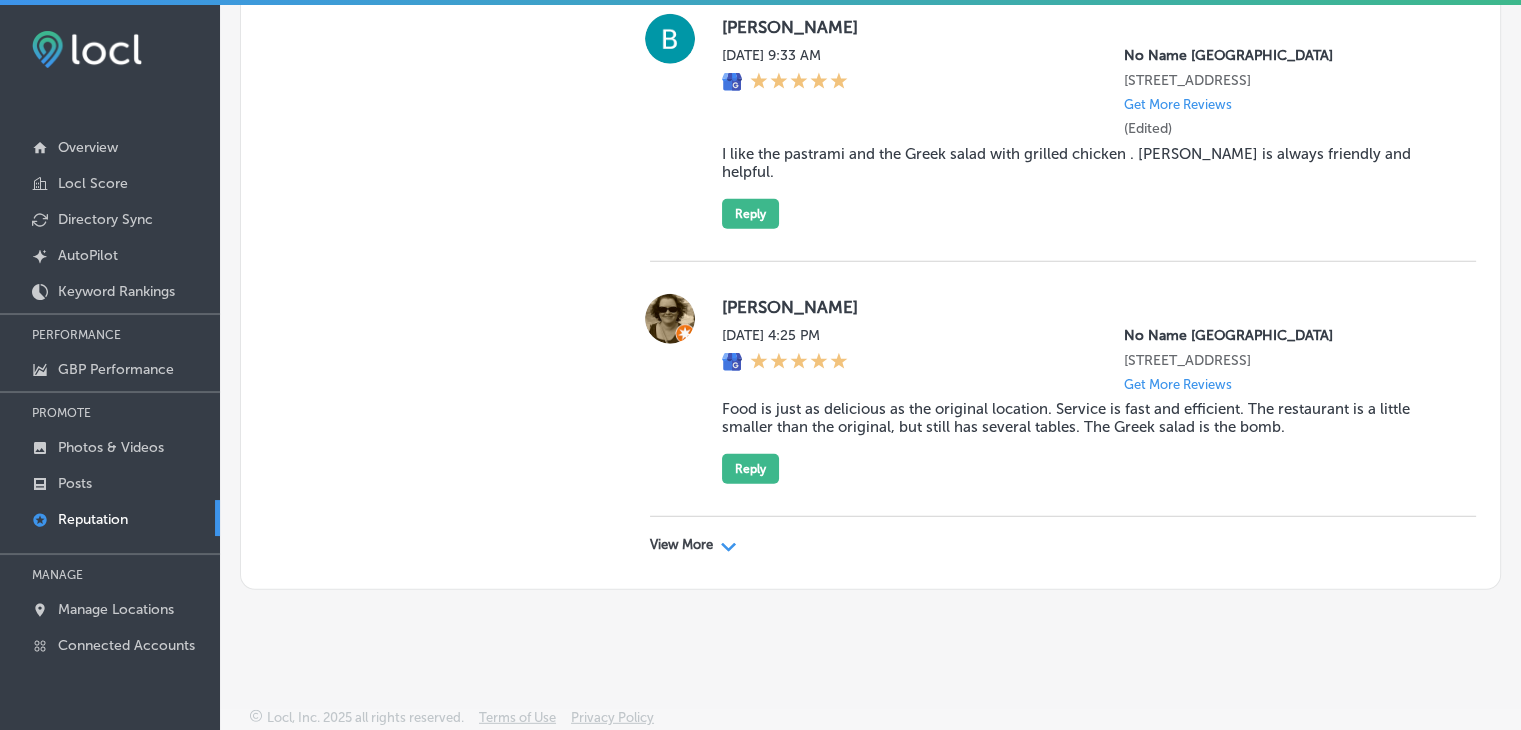 scroll, scrollTop: 5548, scrollLeft: 0, axis: vertical 